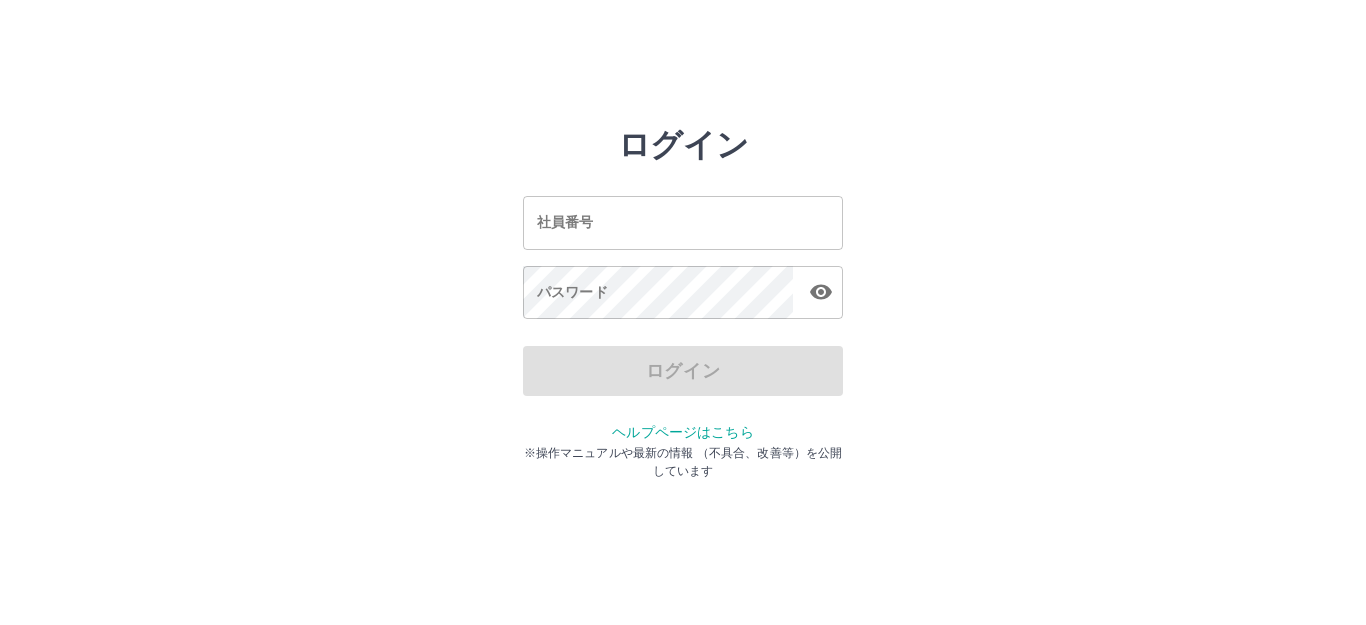 scroll, scrollTop: 0, scrollLeft: 0, axis: both 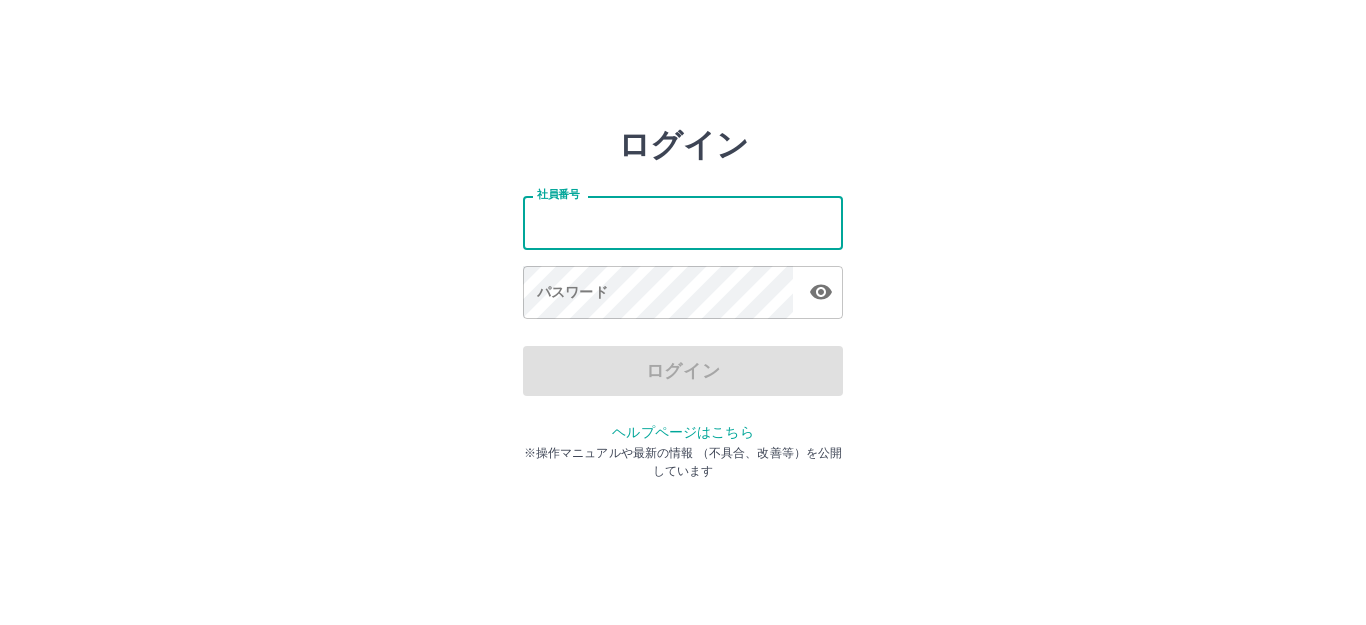 type on "*******" 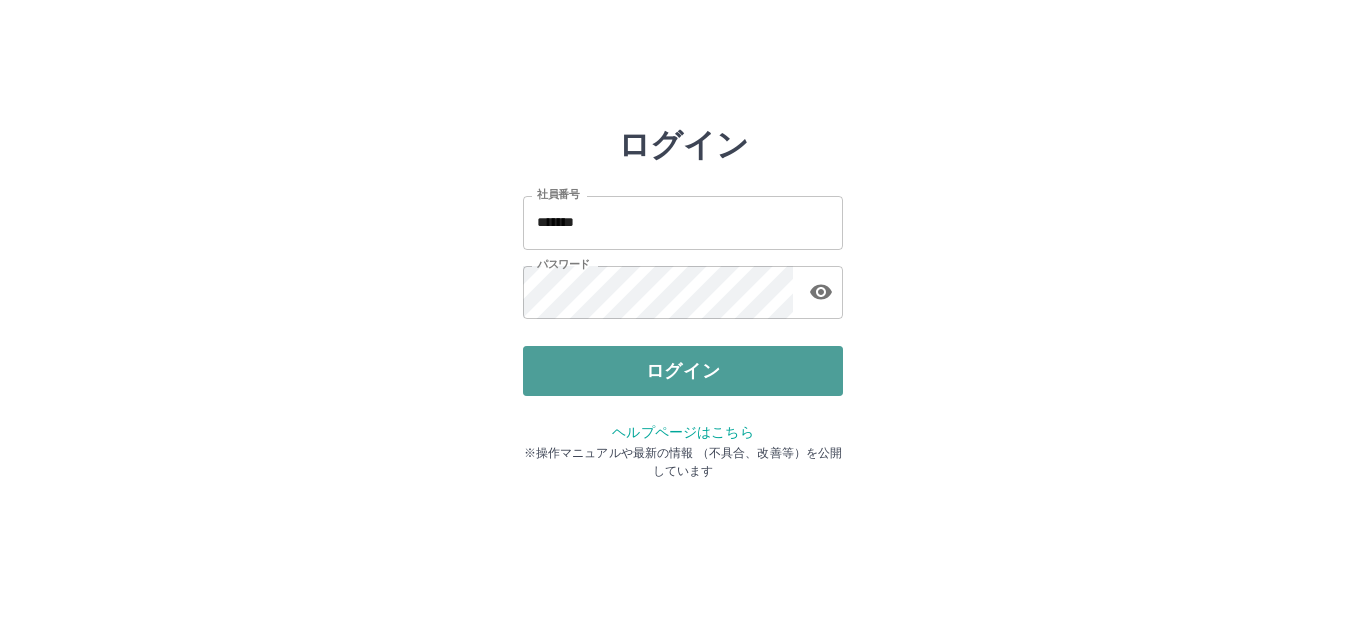 click on "ログイン" at bounding box center (683, 371) 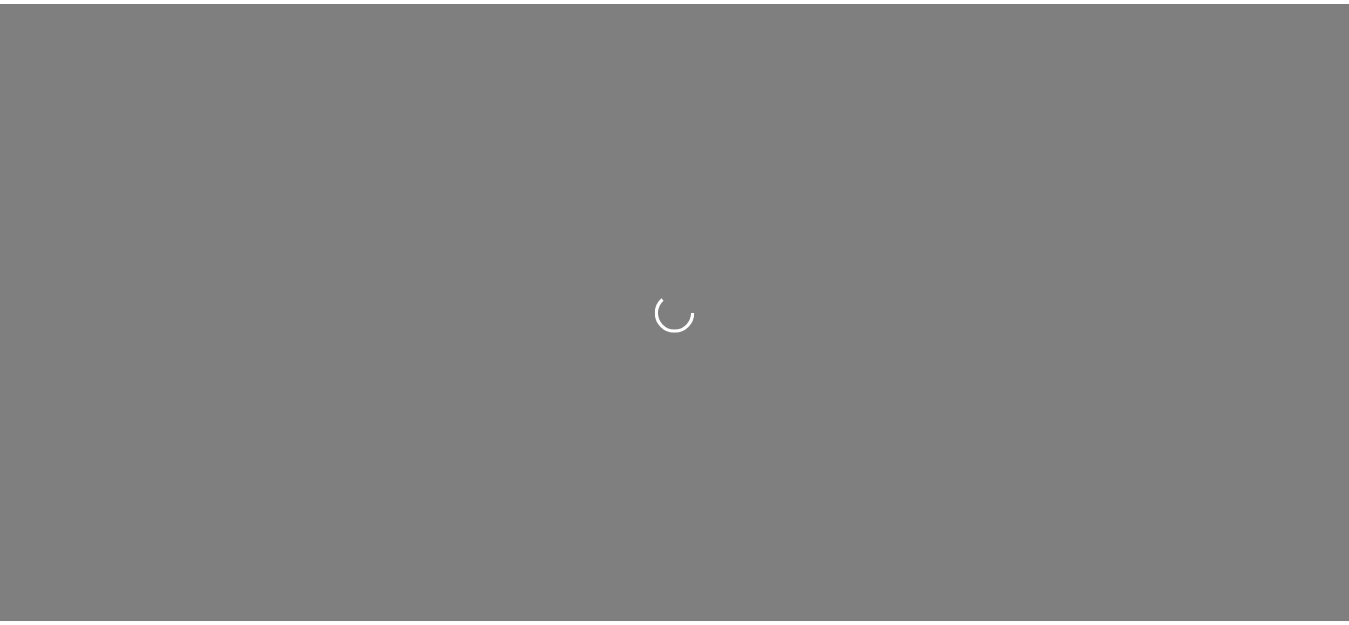 scroll, scrollTop: 0, scrollLeft: 0, axis: both 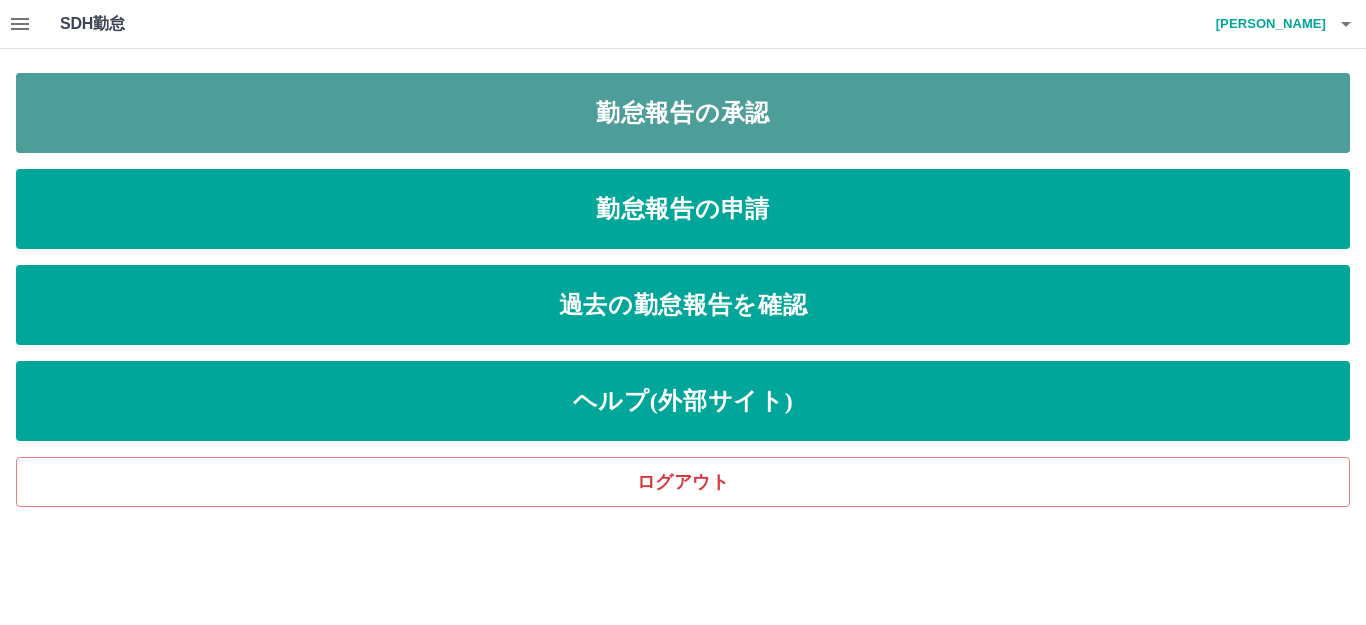 click on "勤怠報告の承認" at bounding box center (683, 113) 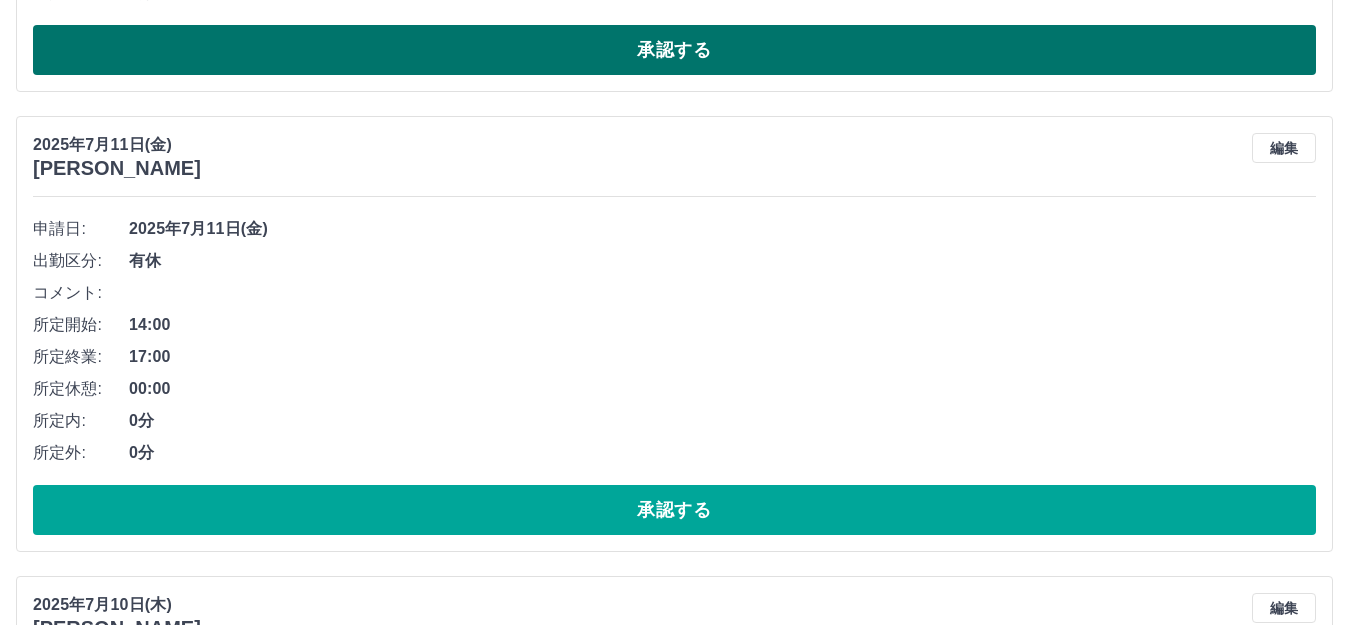 scroll, scrollTop: 5174, scrollLeft: 0, axis: vertical 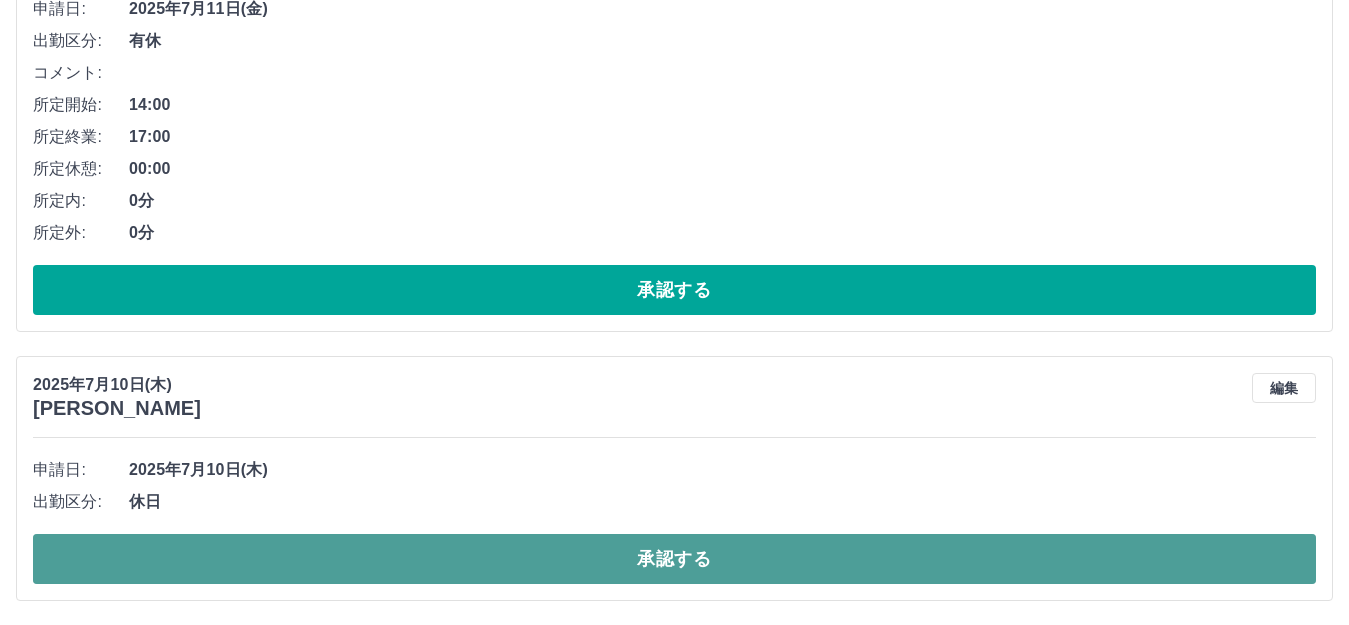 click on "承認する" at bounding box center [674, 559] 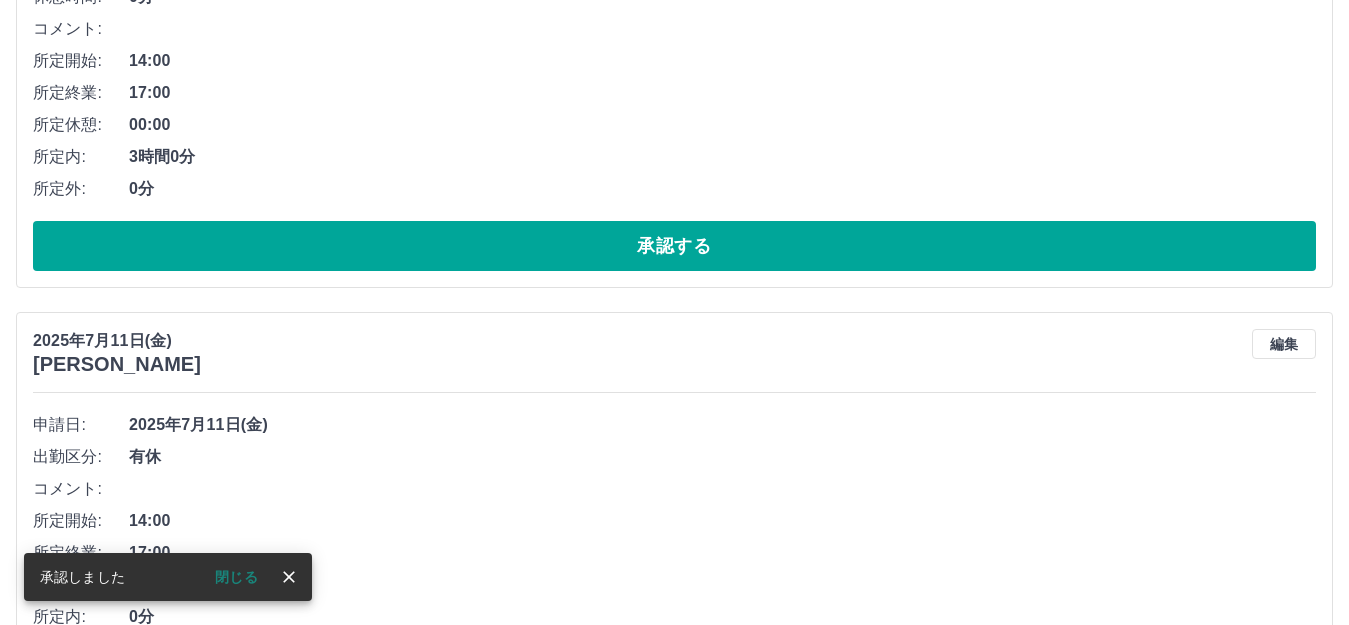 scroll, scrollTop: 4905, scrollLeft: 0, axis: vertical 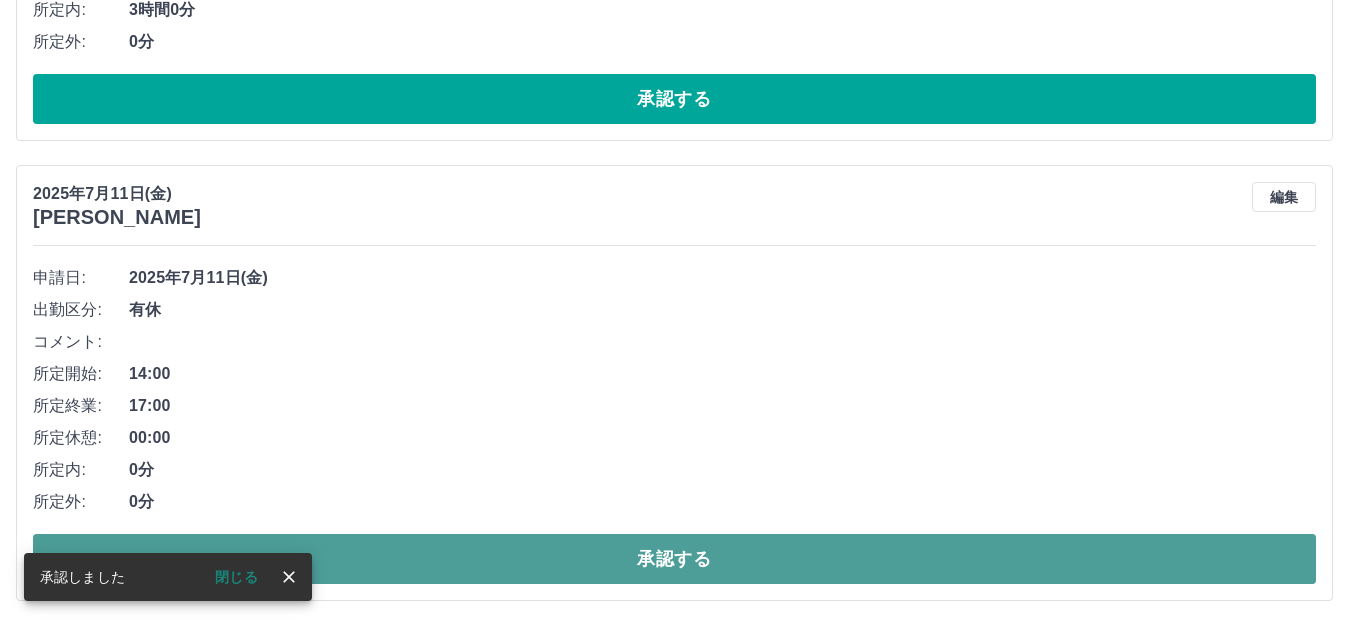 click on "承認する" at bounding box center [674, 559] 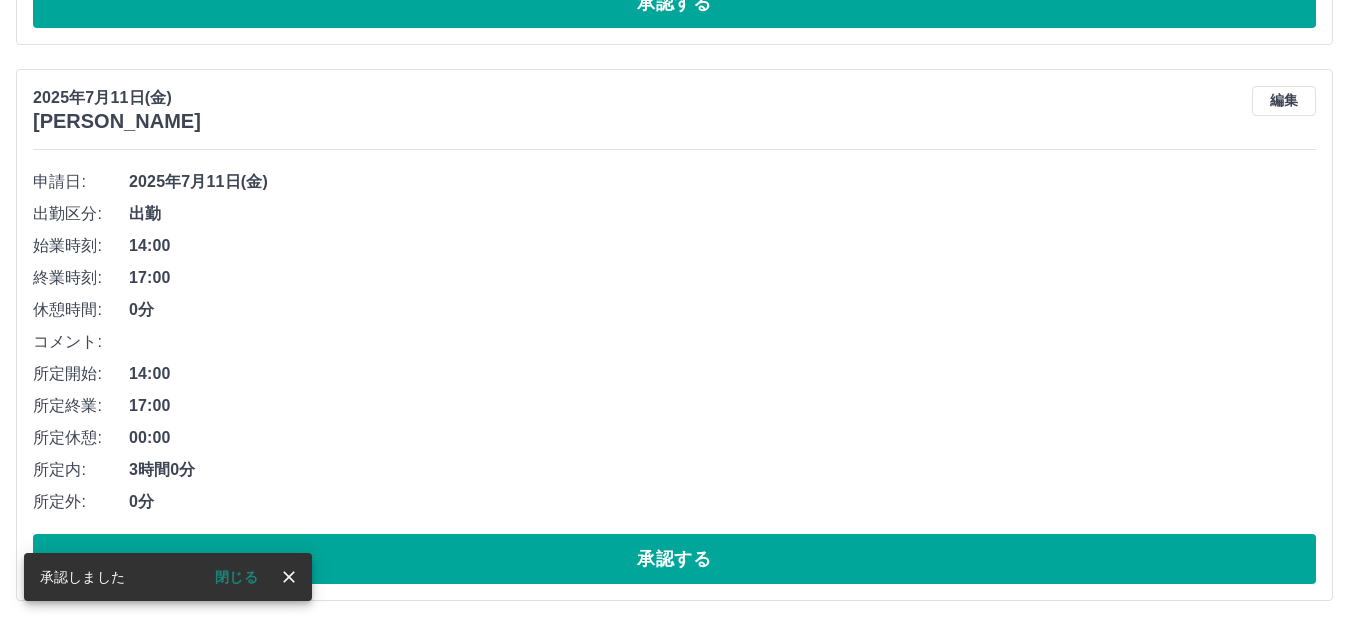 scroll, scrollTop: 4445, scrollLeft: 0, axis: vertical 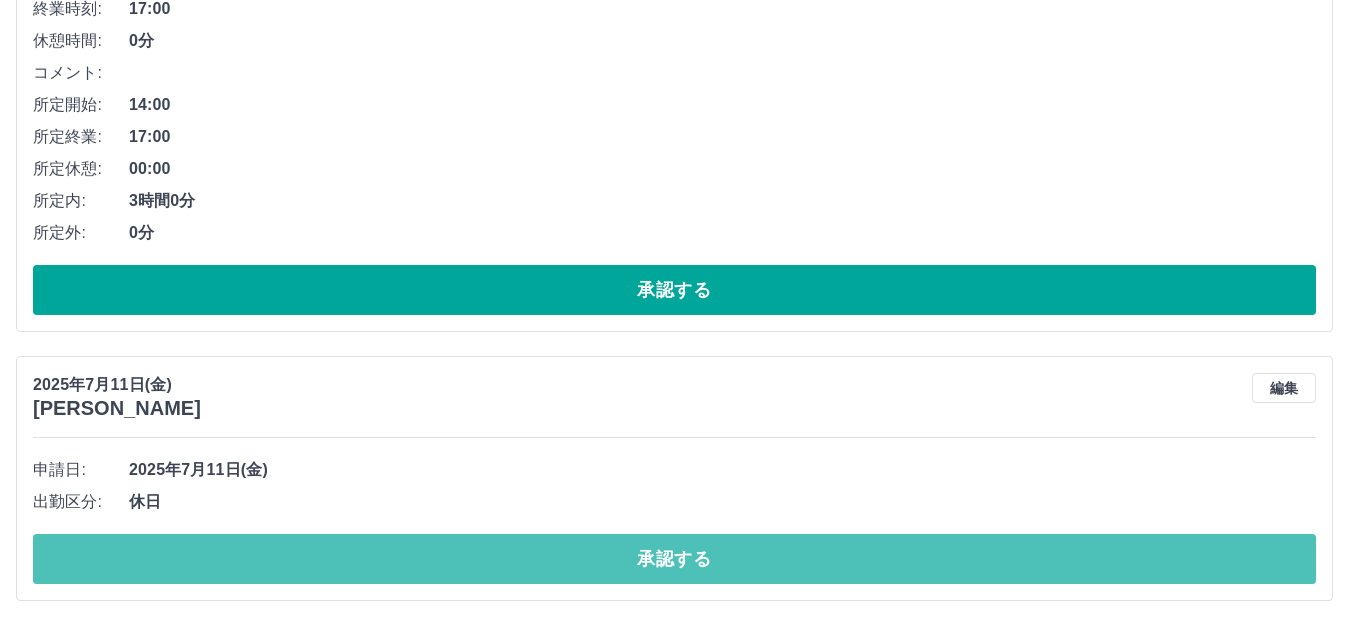 click on "承認する" at bounding box center [674, 559] 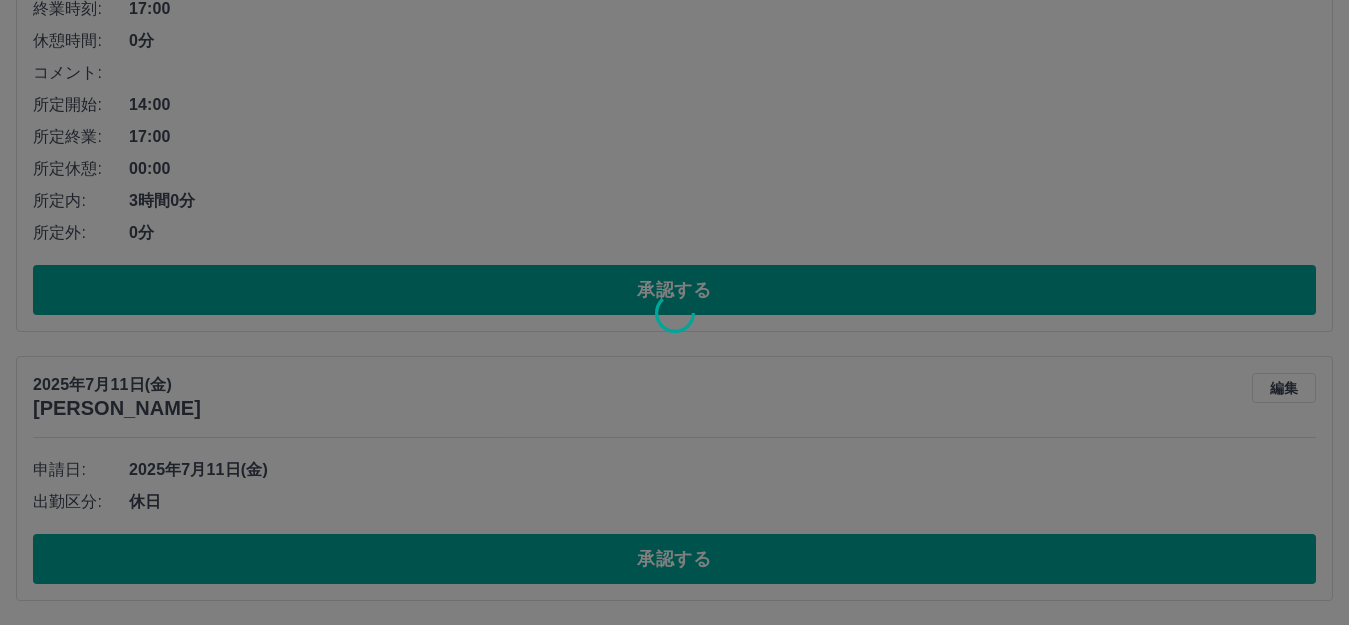 scroll, scrollTop: 3620, scrollLeft: 0, axis: vertical 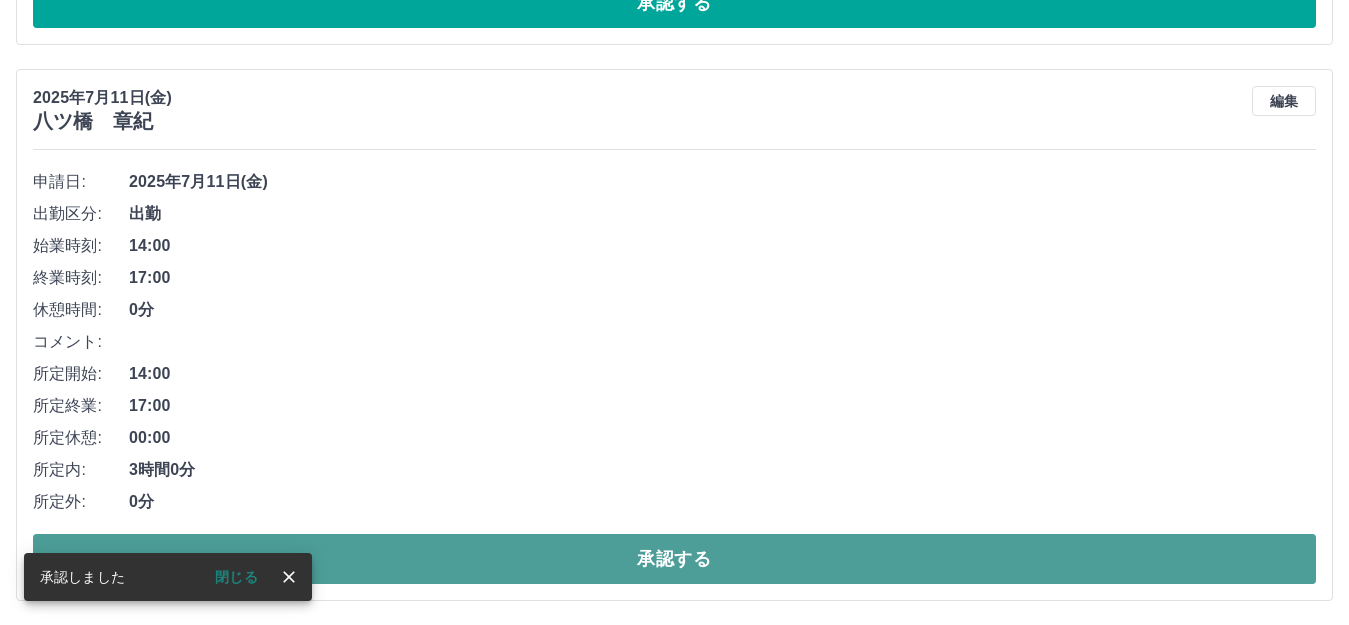 click on "承認する" at bounding box center (674, 559) 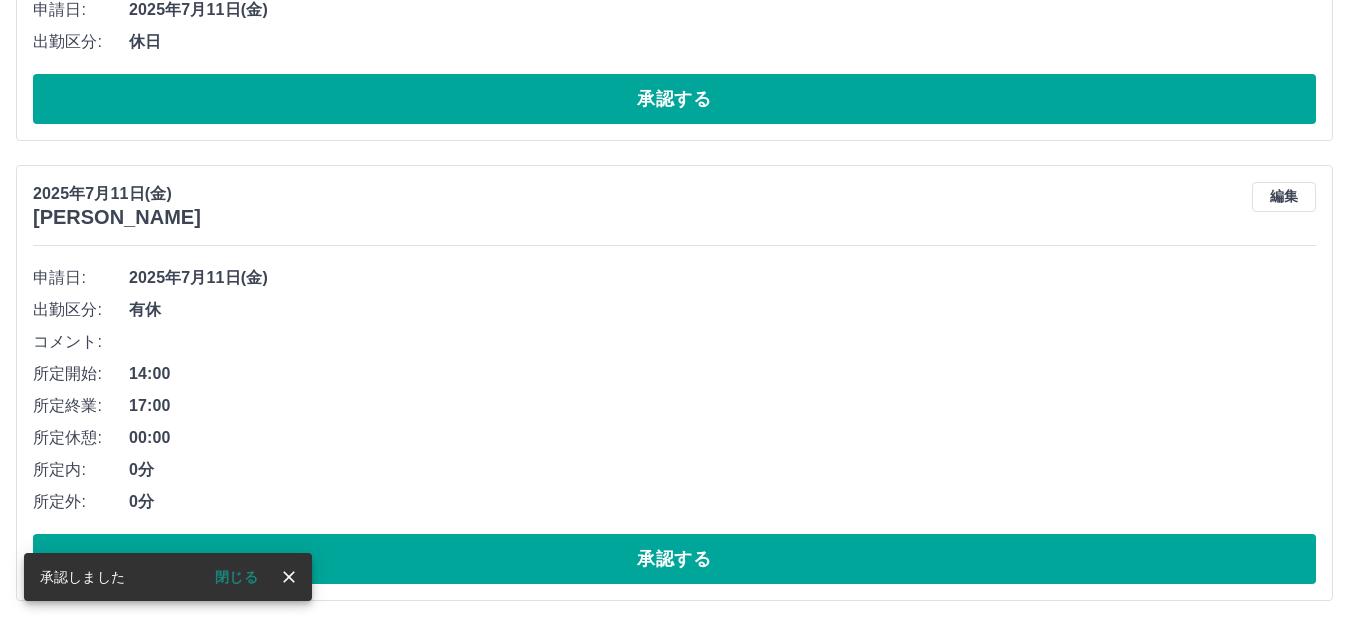 scroll, scrollTop: 3064, scrollLeft: 0, axis: vertical 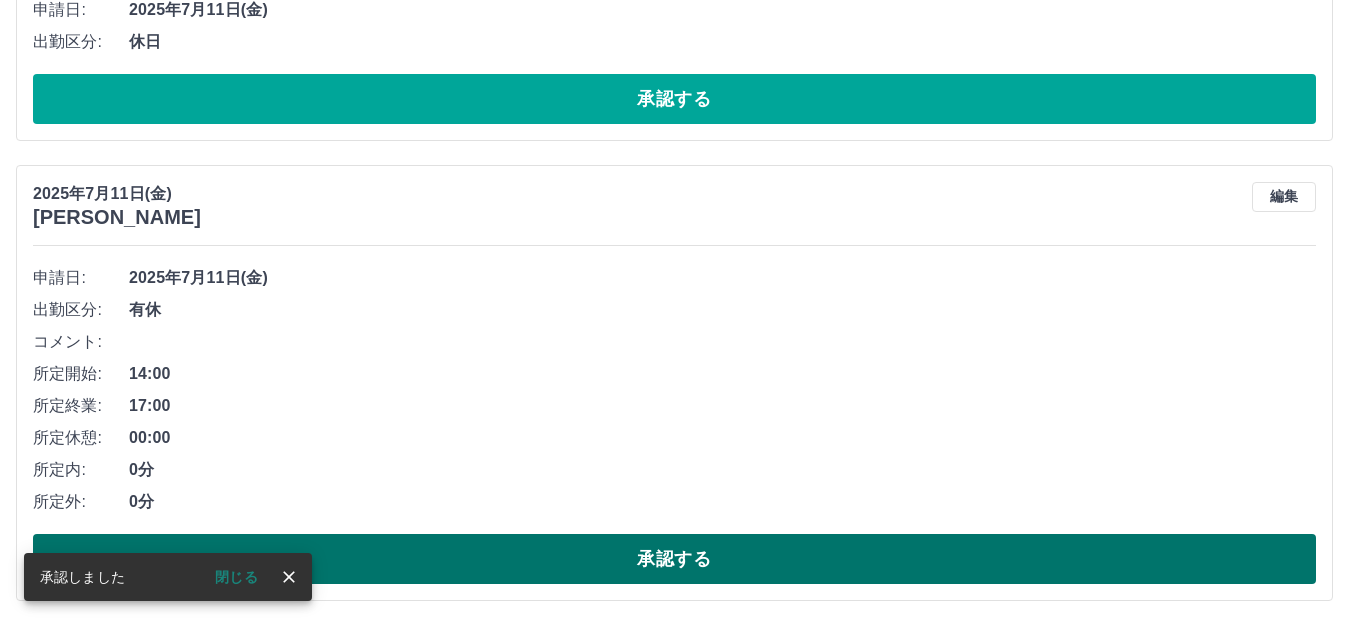 click on "承認する" at bounding box center [674, 559] 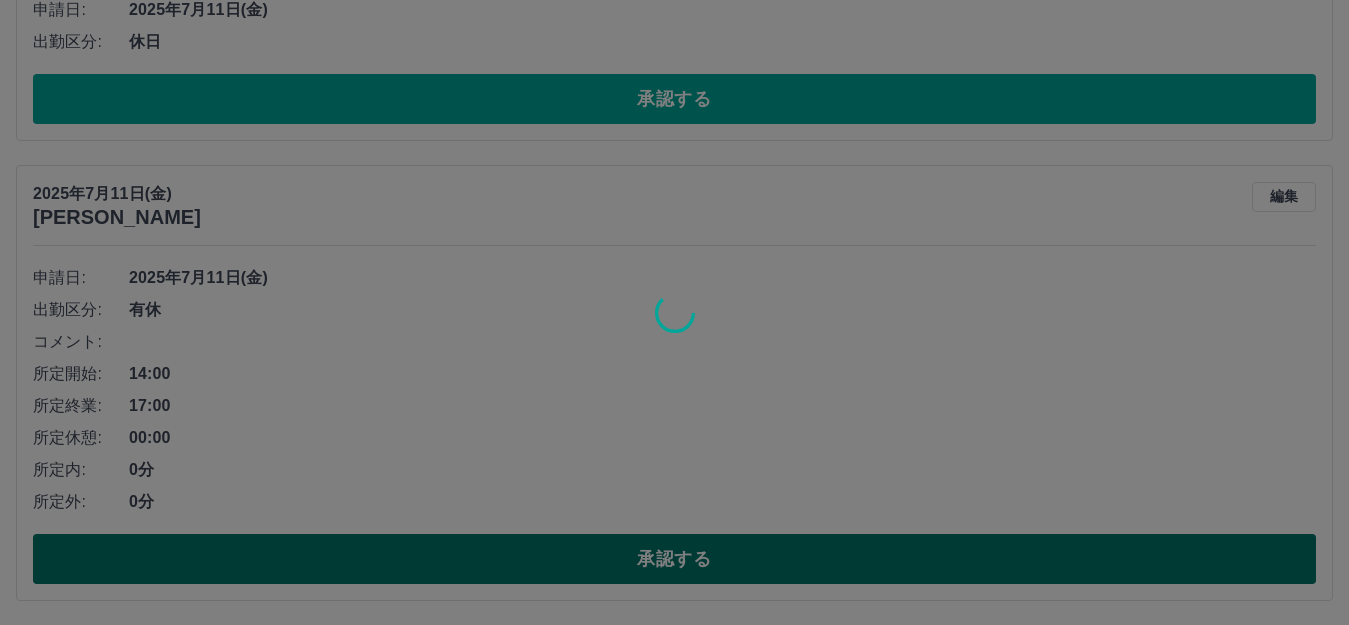 scroll, scrollTop: 2604, scrollLeft: 0, axis: vertical 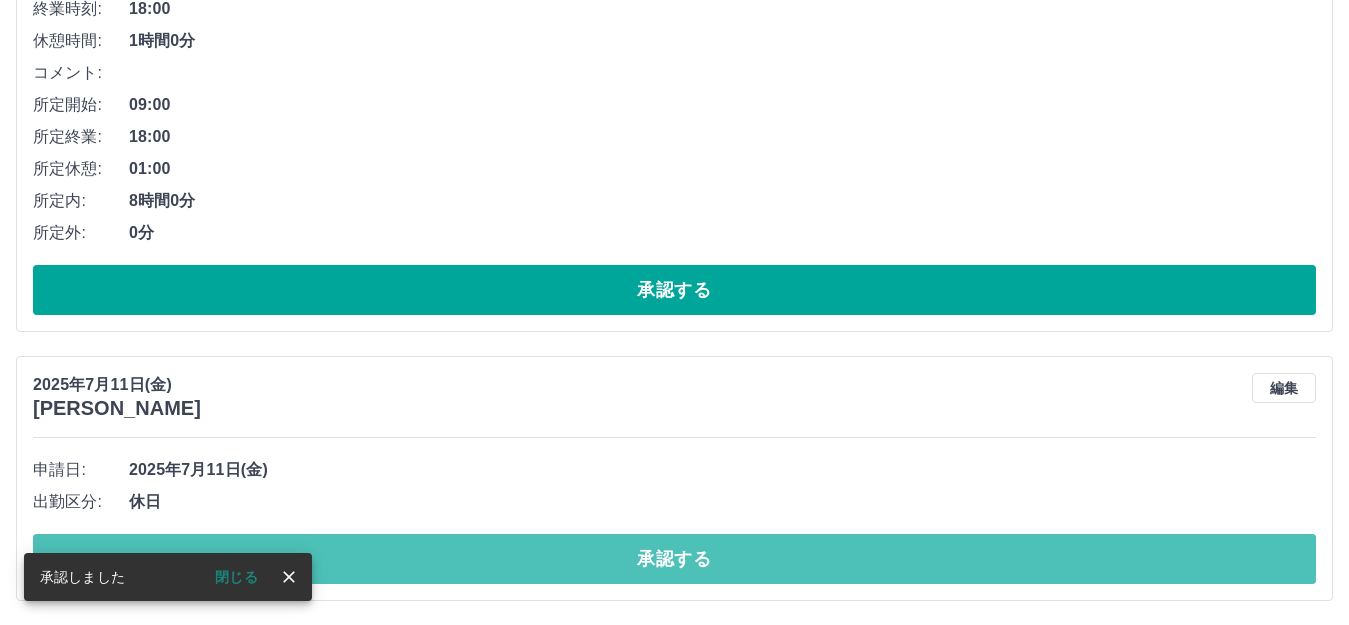 click on "承認する" at bounding box center (674, 559) 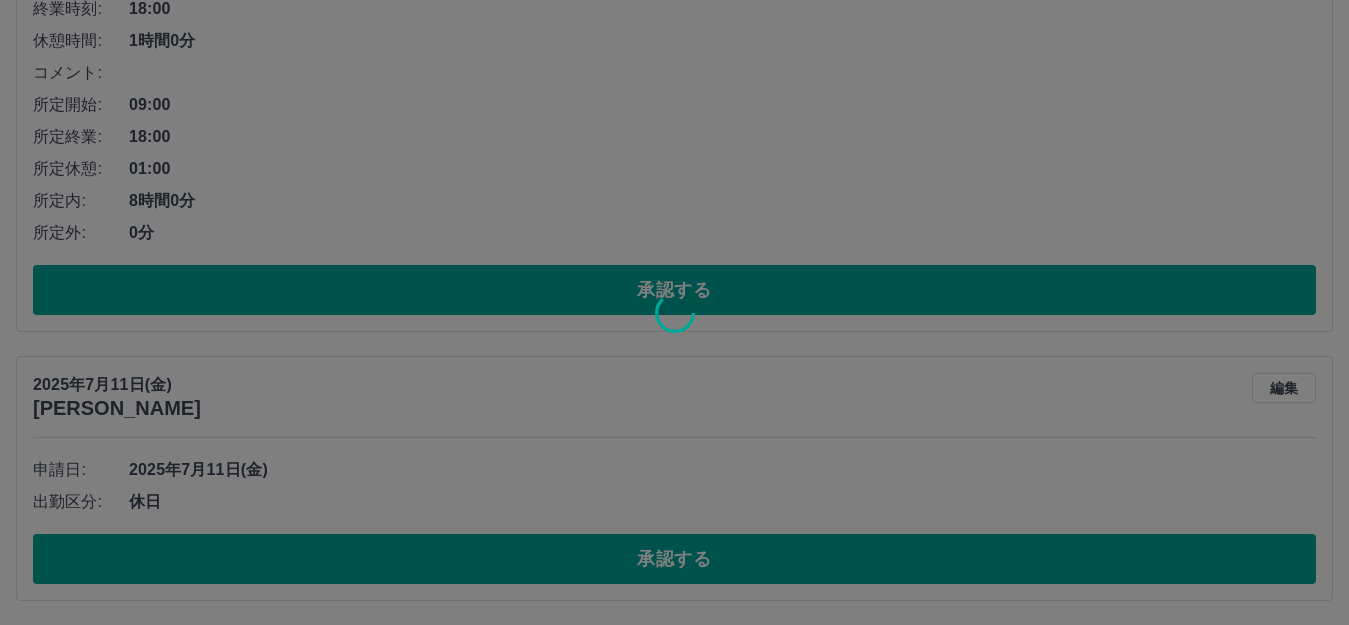 scroll, scrollTop: 2335, scrollLeft: 0, axis: vertical 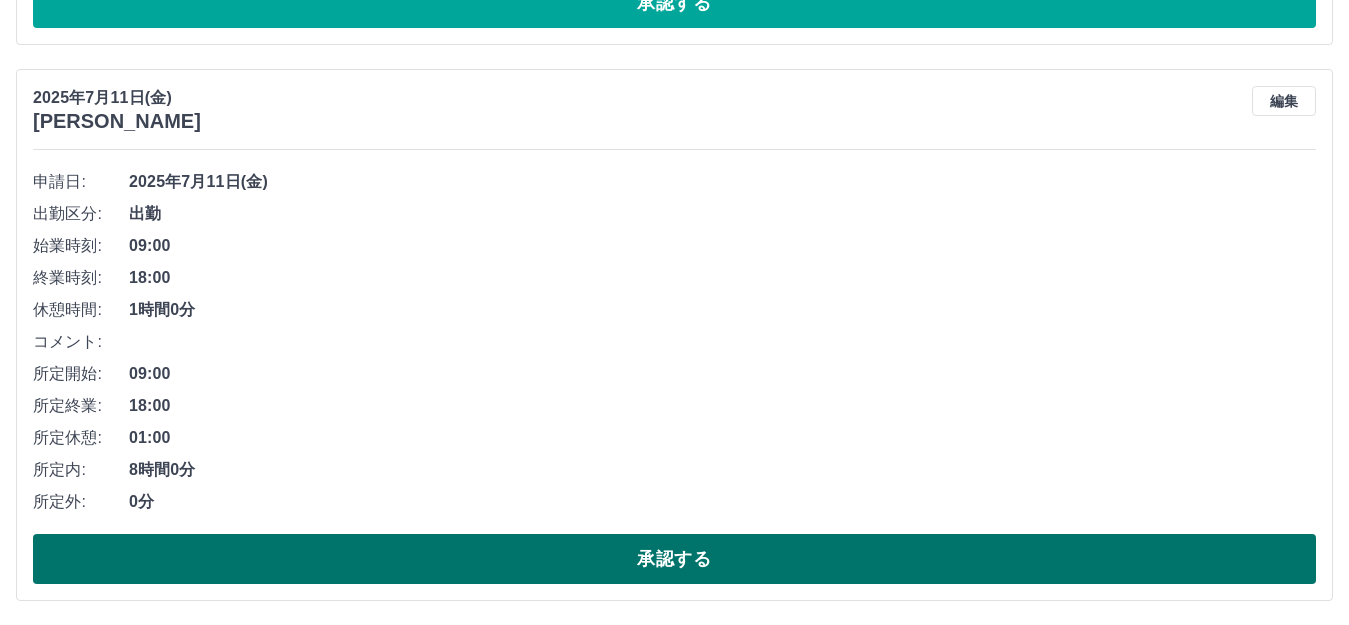 click on "承認する" at bounding box center (674, 559) 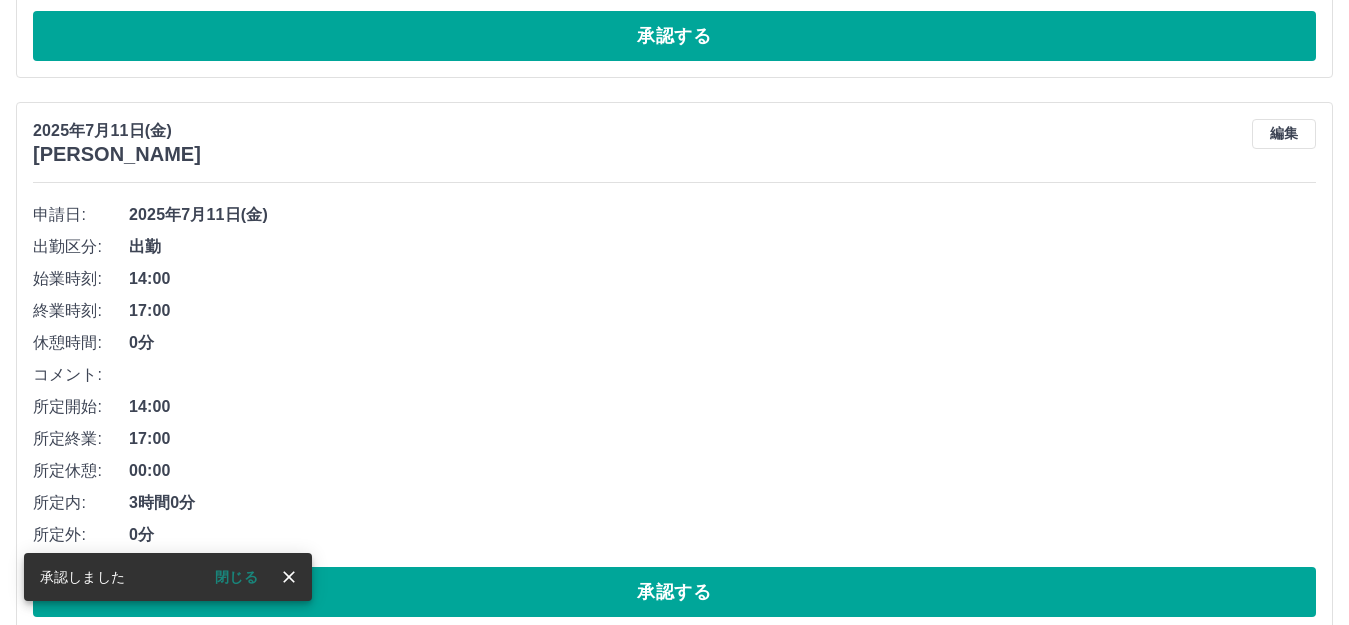 scroll, scrollTop: 1779, scrollLeft: 0, axis: vertical 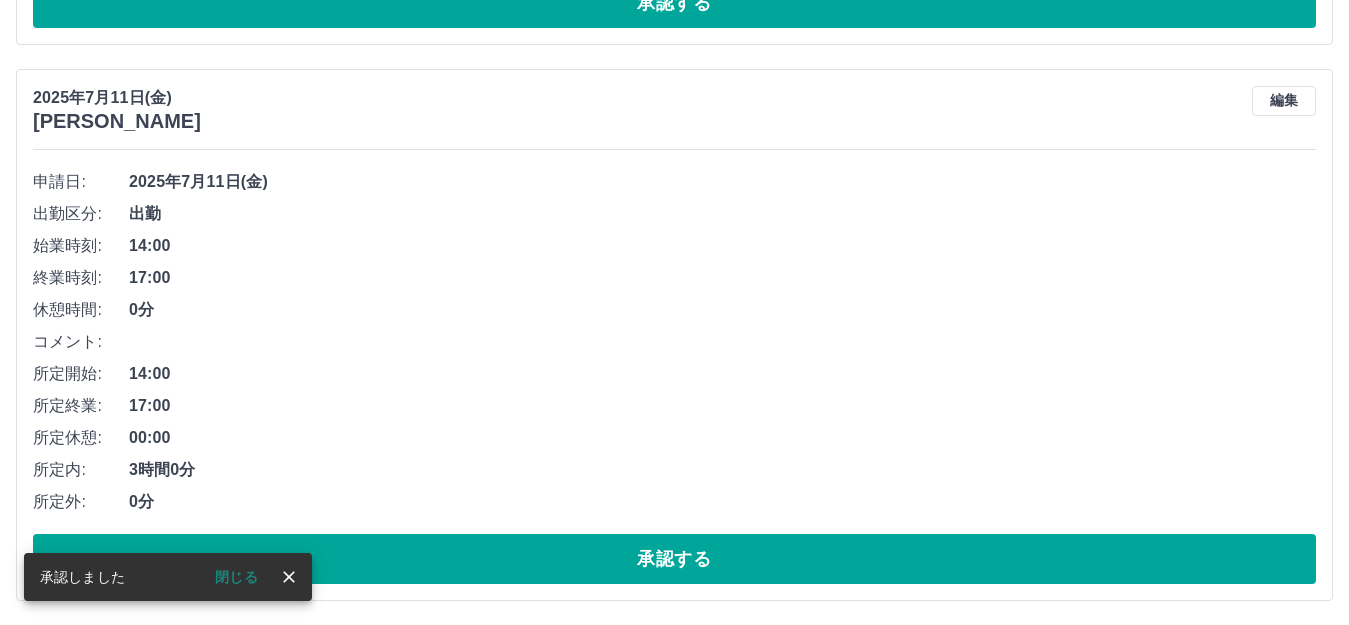 click on "承認する" at bounding box center (674, 559) 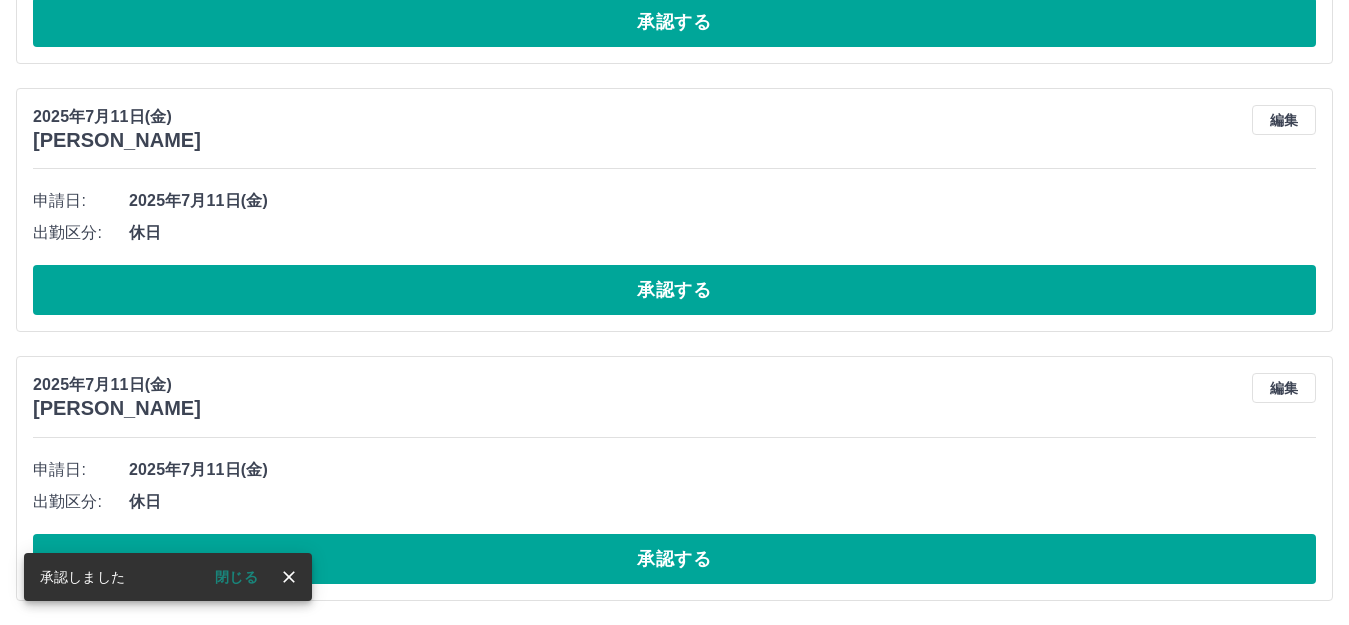 scroll, scrollTop: 1223, scrollLeft: 0, axis: vertical 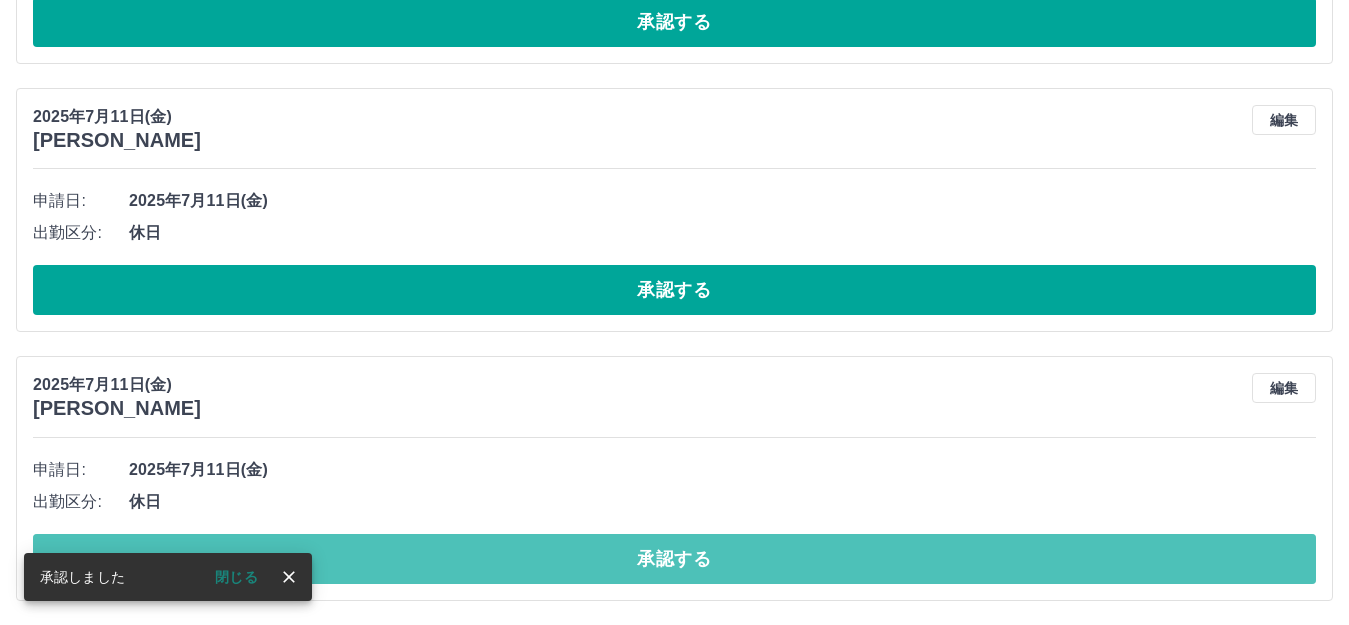 click on "承認する" at bounding box center (674, 559) 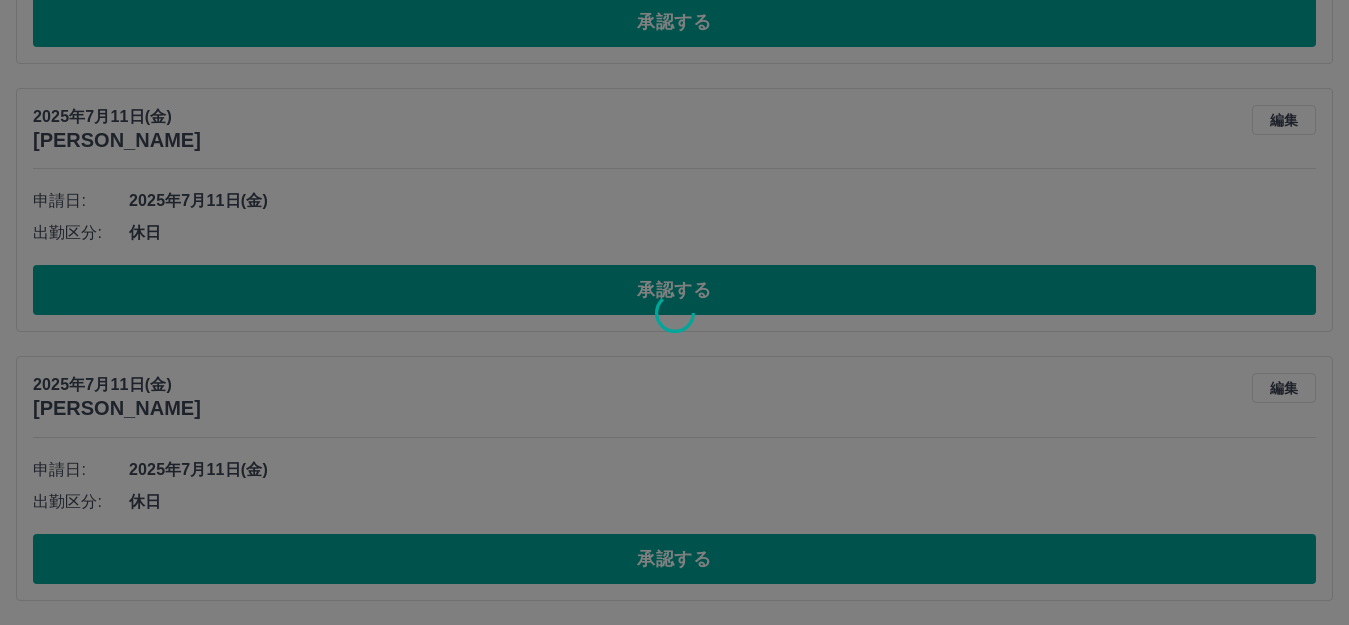 scroll, scrollTop: 954, scrollLeft: 0, axis: vertical 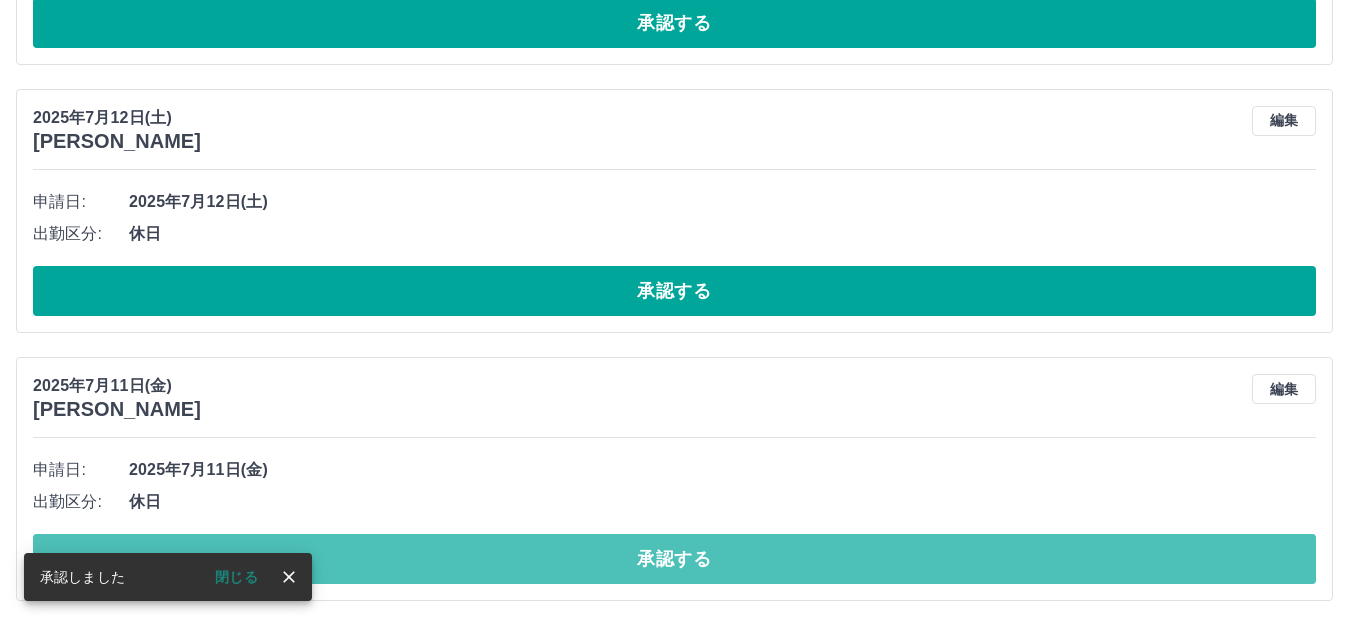 click on "承認する" at bounding box center [674, 559] 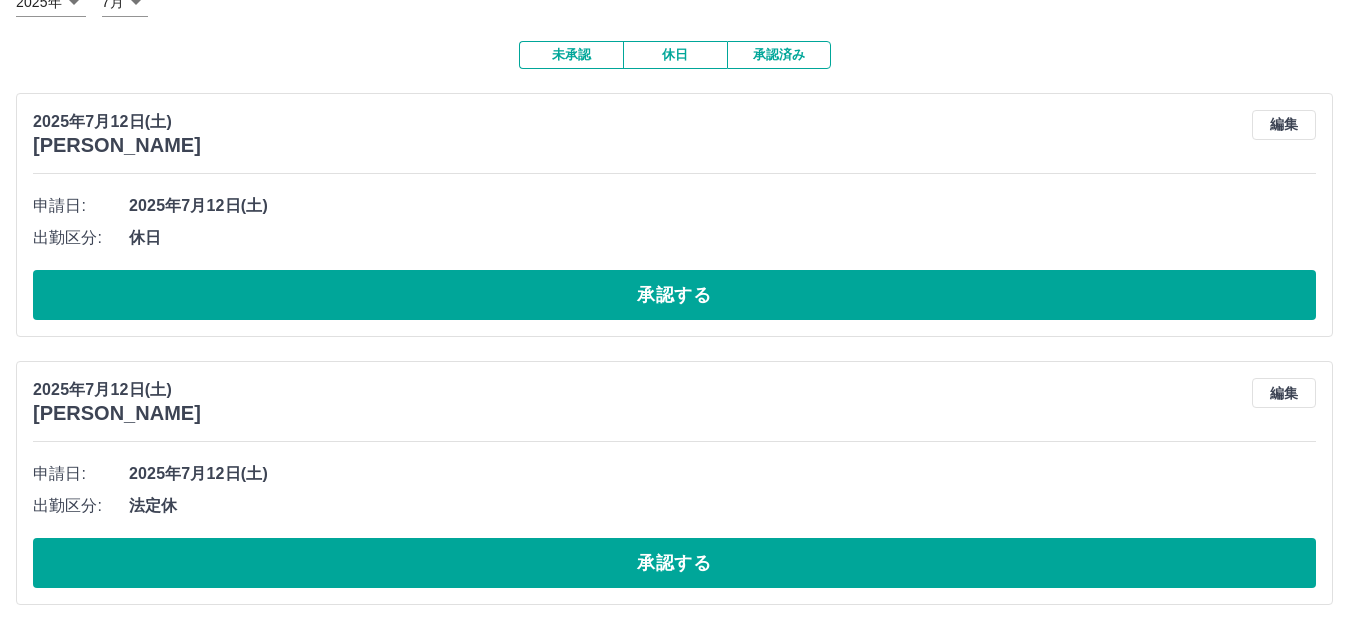 scroll, scrollTop: 0, scrollLeft: 0, axis: both 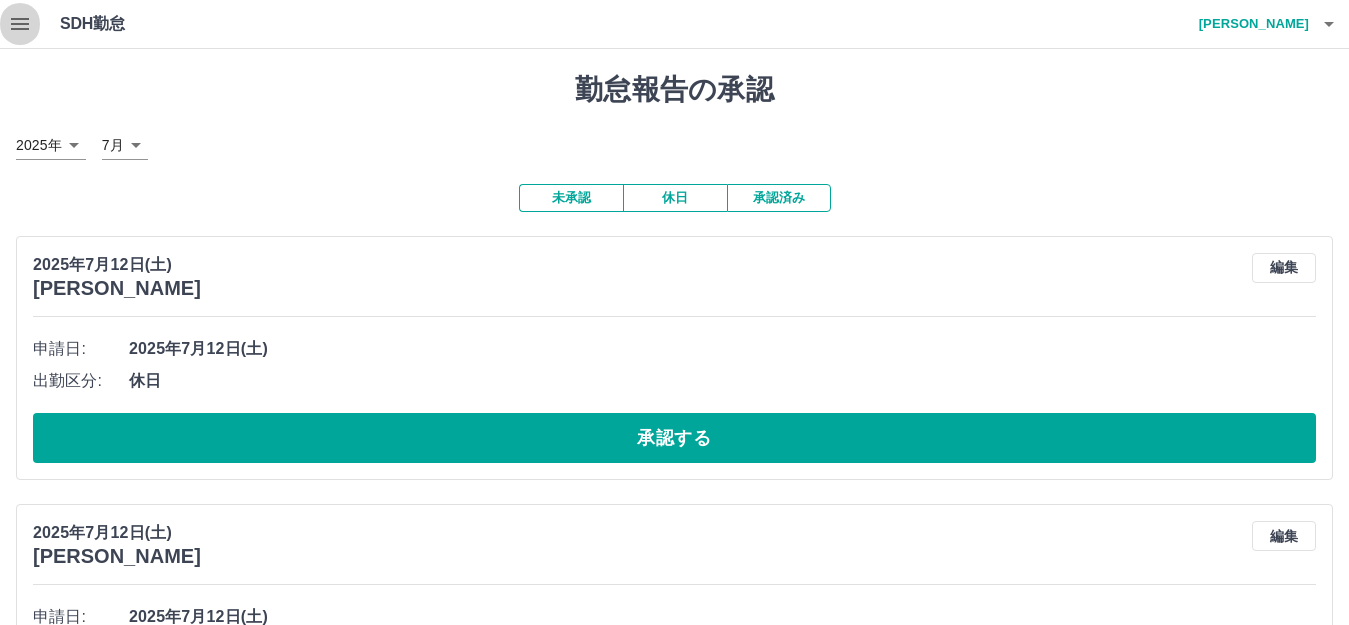 click at bounding box center (20, 24) 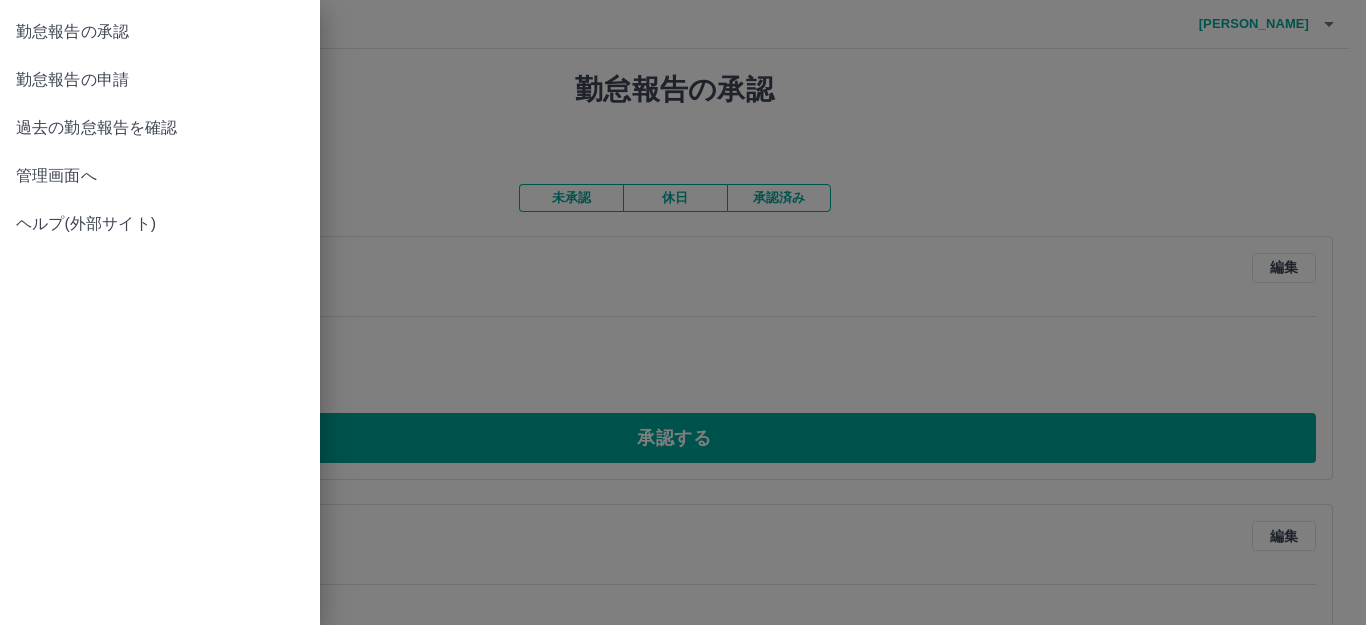 click on "勤怠報告の申請" at bounding box center (160, 80) 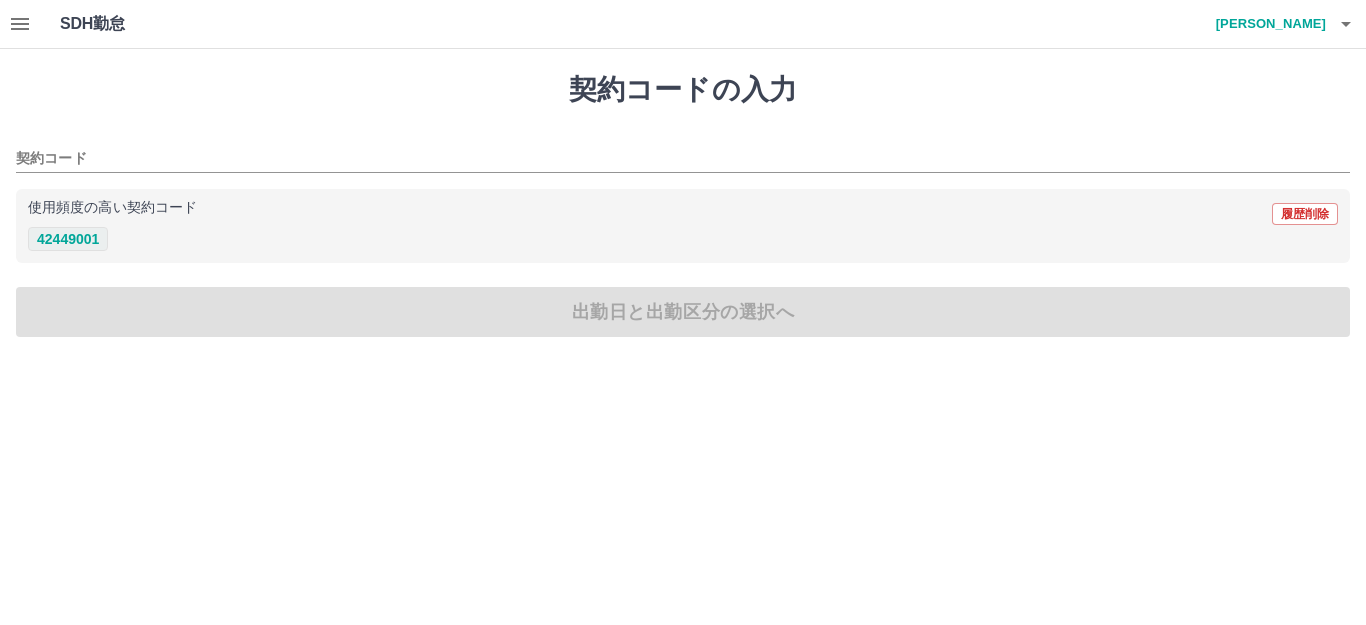 click on "42449001" at bounding box center [68, 239] 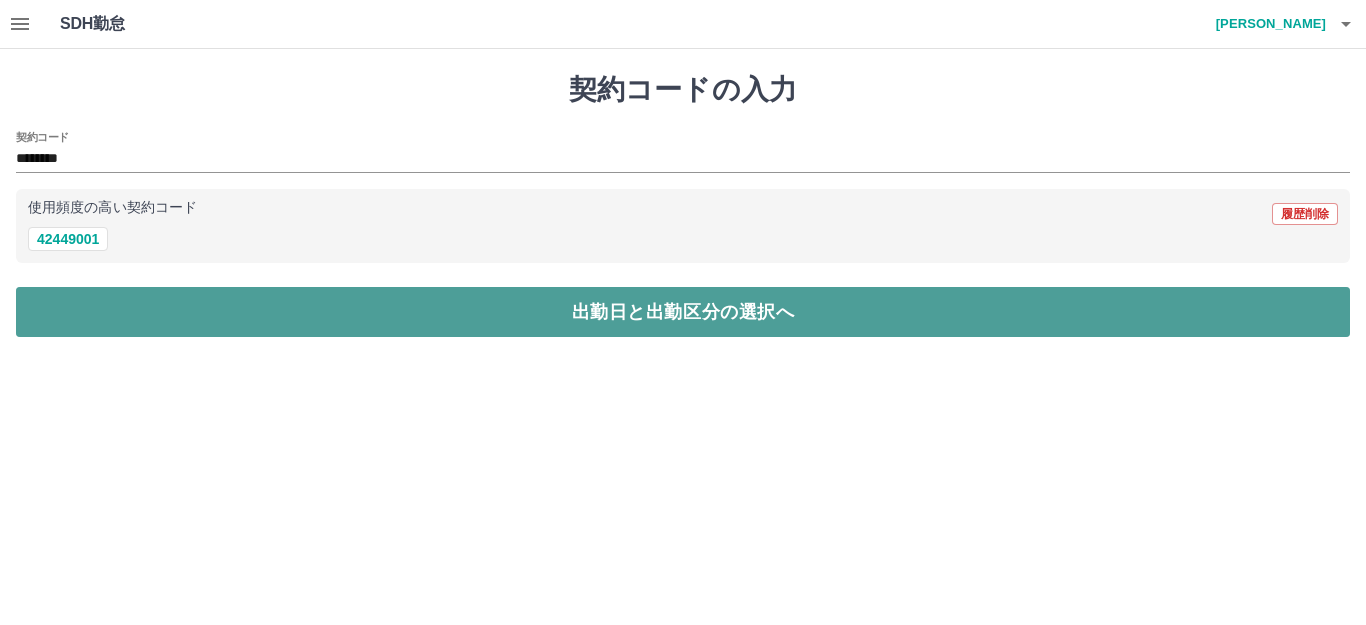 click on "出勤日と出勤区分の選択へ" at bounding box center (683, 312) 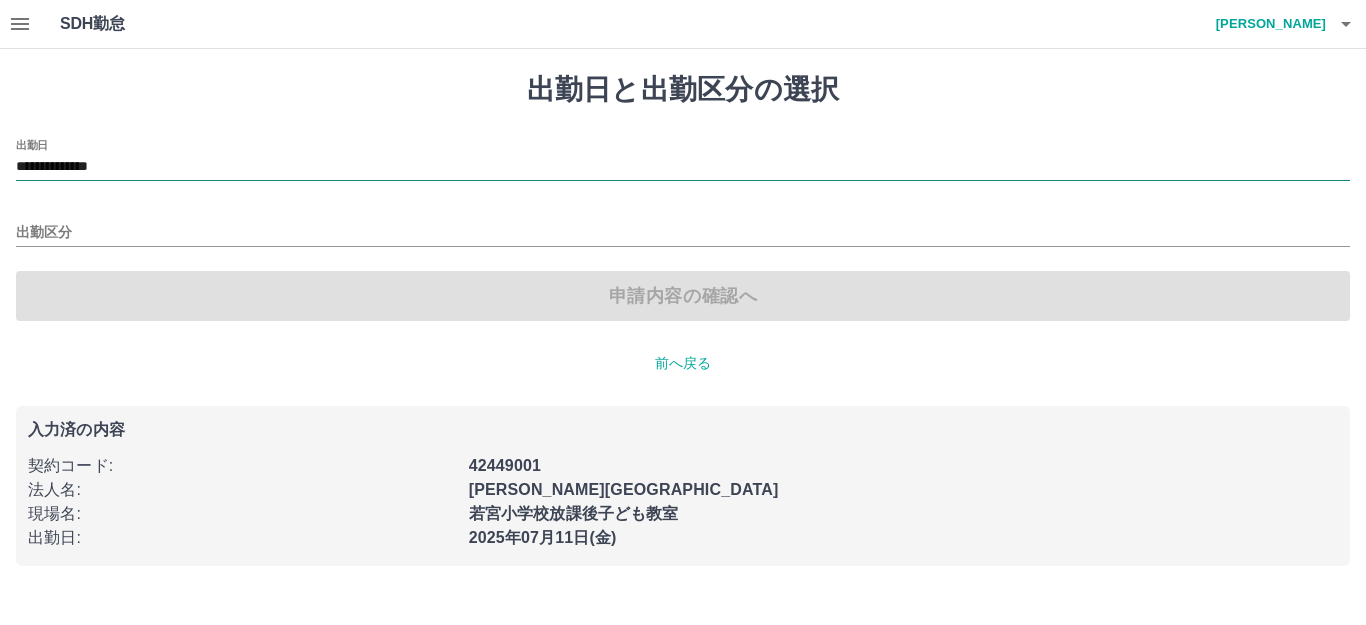click on "**********" at bounding box center (683, 167) 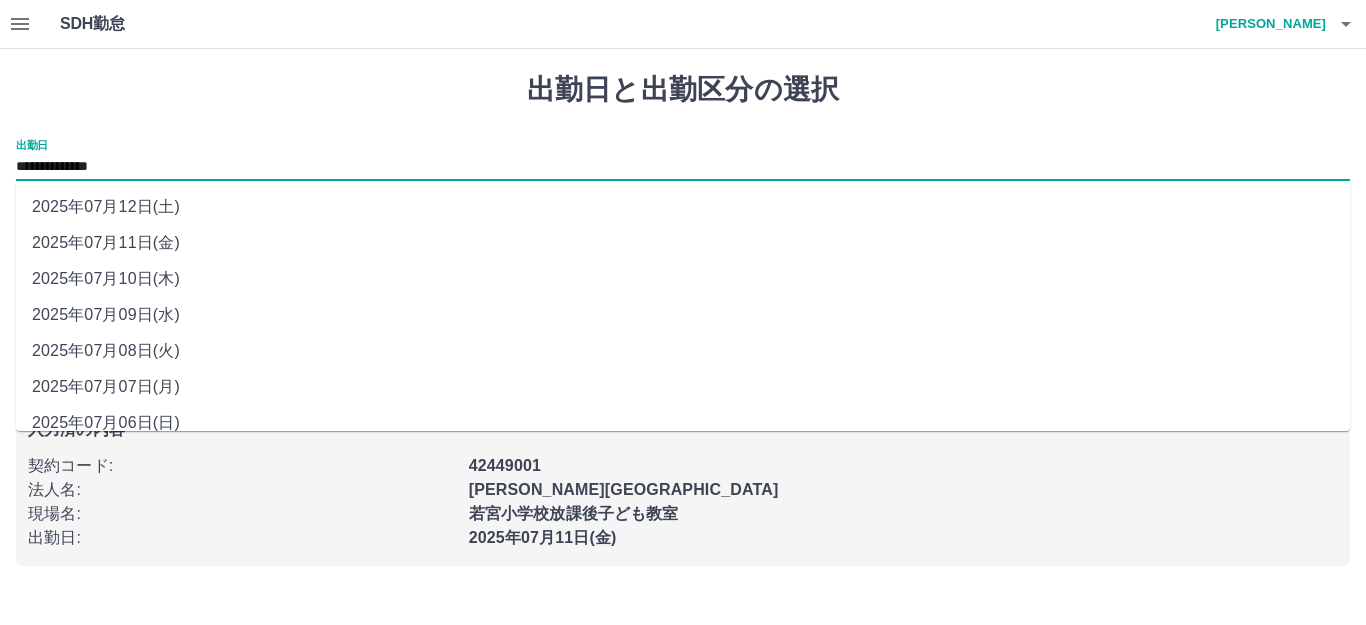 click on "2025年07月12日(土)" at bounding box center (683, 207) 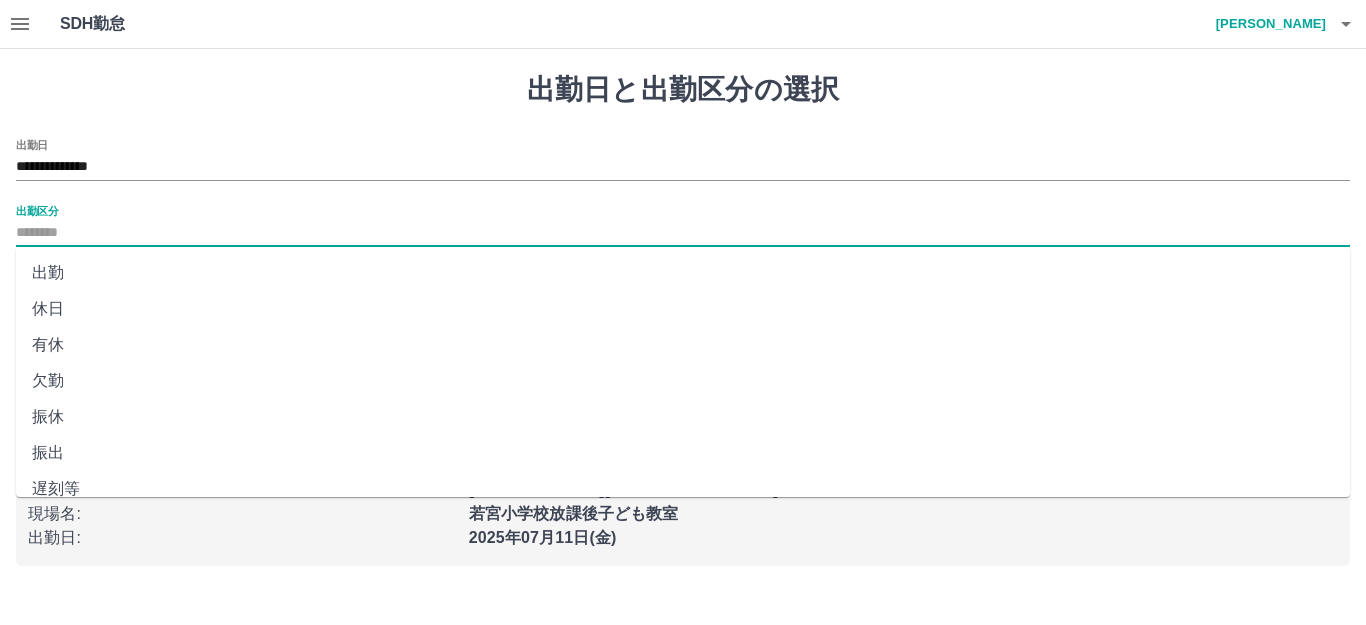 click on "出勤区分" at bounding box center (683, 233) 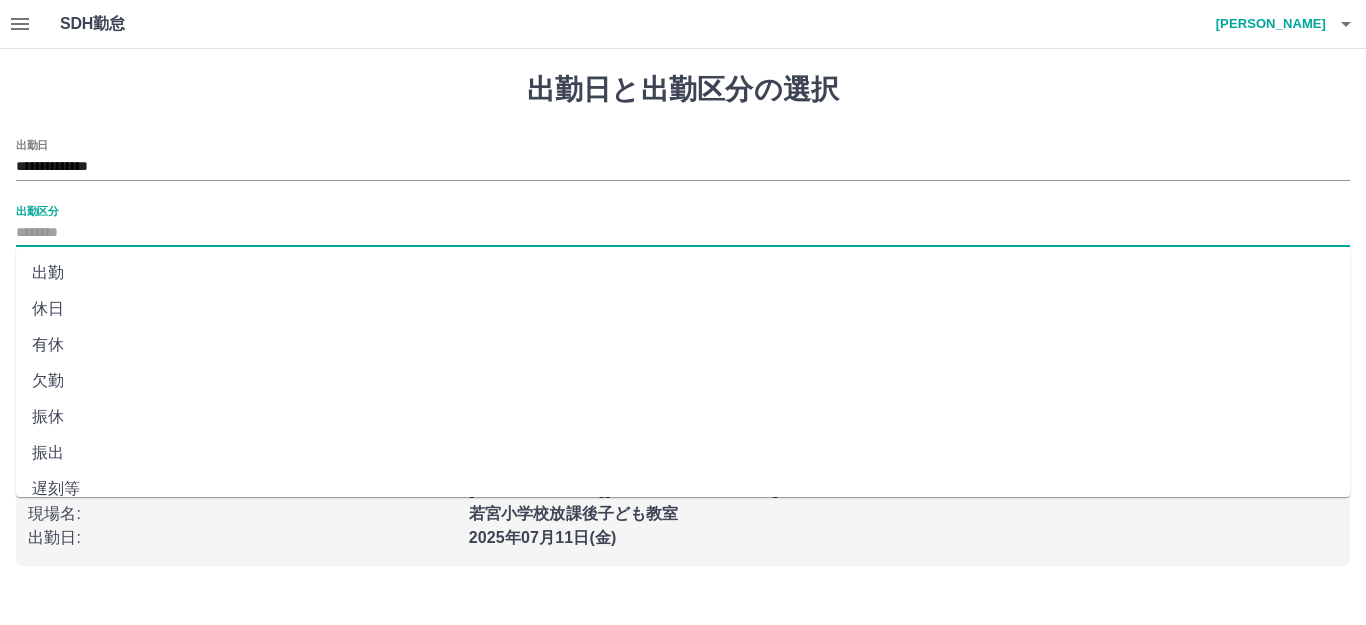 click on "休日" at bounding box center [683, 309] 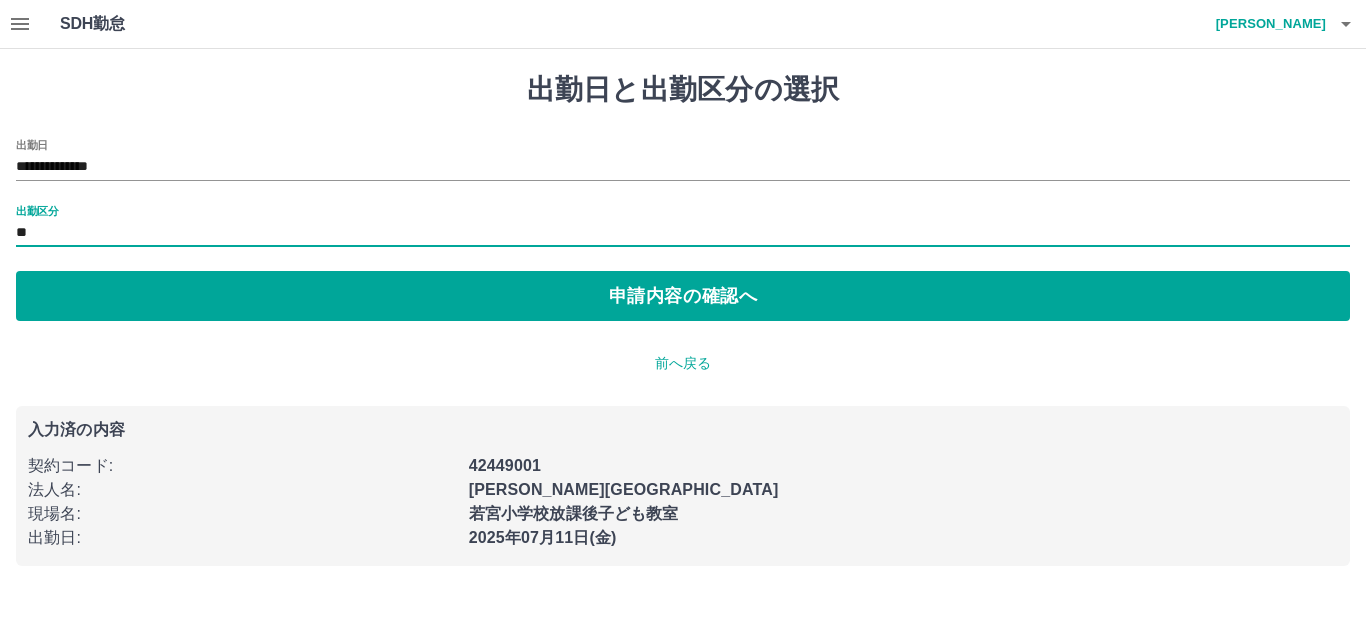 click on "申請内容の確認へ" at bounding box center [683, 296] 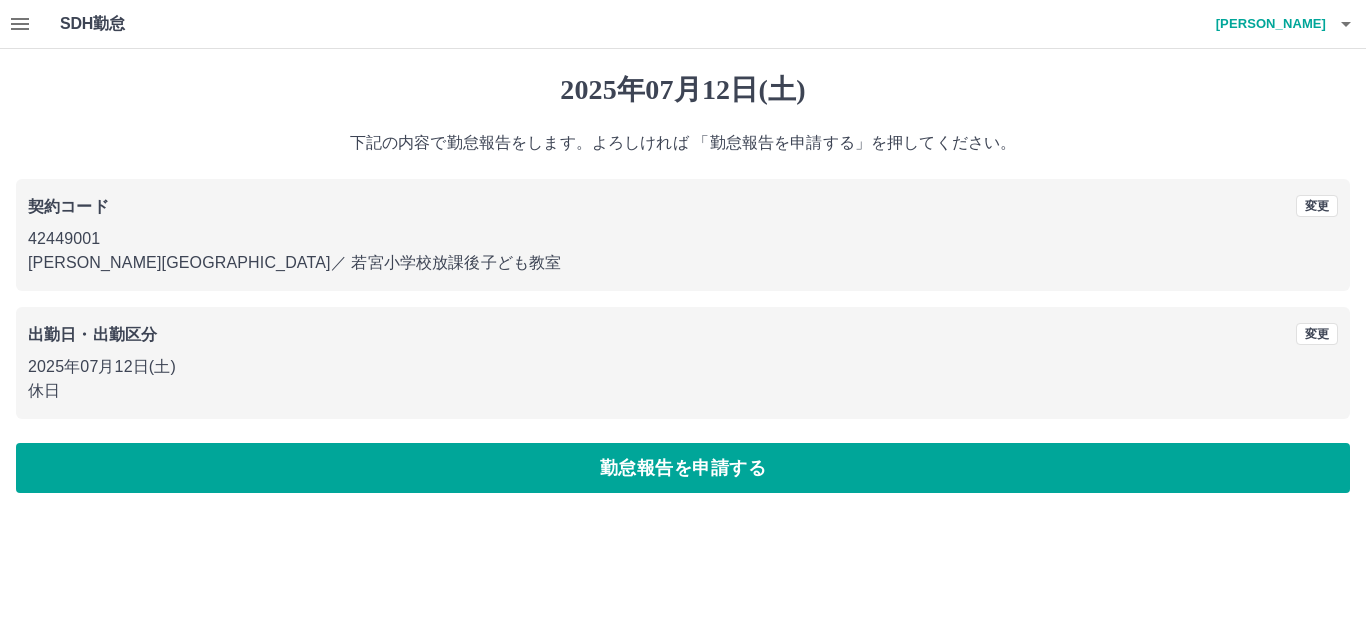 click on "[DATE] 下記の内容で勤怠報告をします。よろしければ 「勤怠報告を申請する」を押してください。 契約コード 変更 42449001 [PERSON_NAME]市  ／   [PERSON_NAME]小学校放課後子ども教室 出勤日・出勤区分 変更 [DATE] 休日 勤怠報告を申請する" at bounding box center [683, 283] 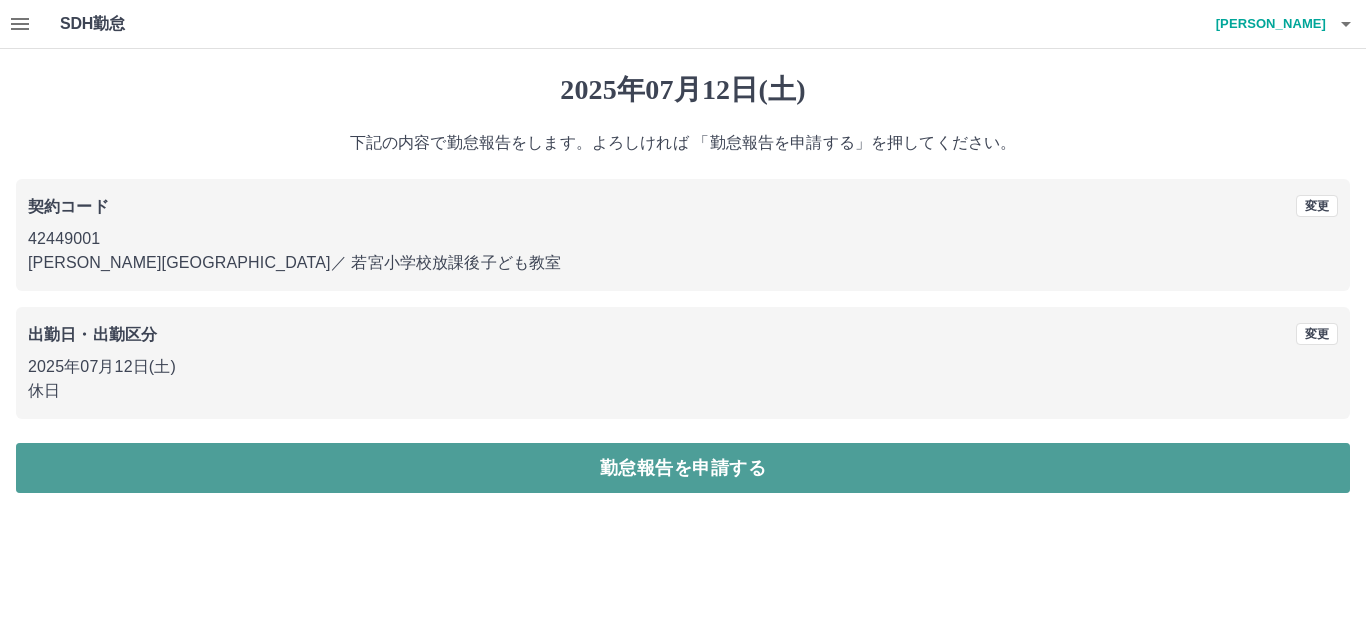 click on "勤怠報告を申請する" at bounding box center (683, 468) 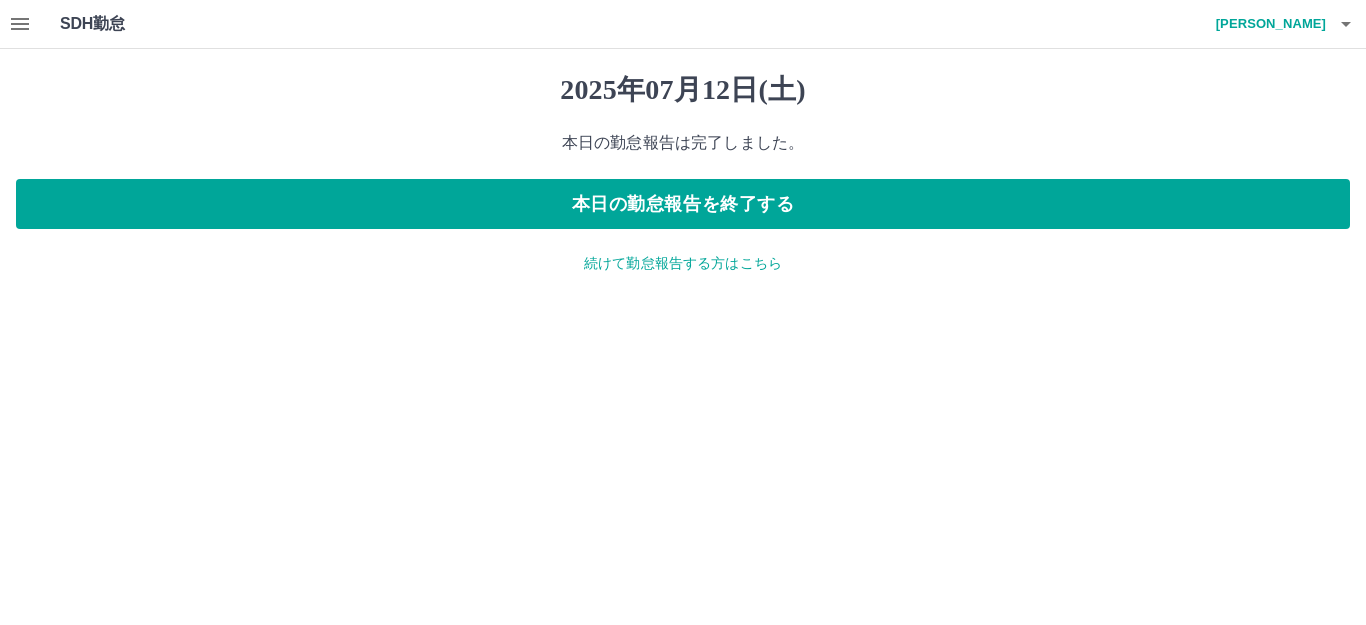 click 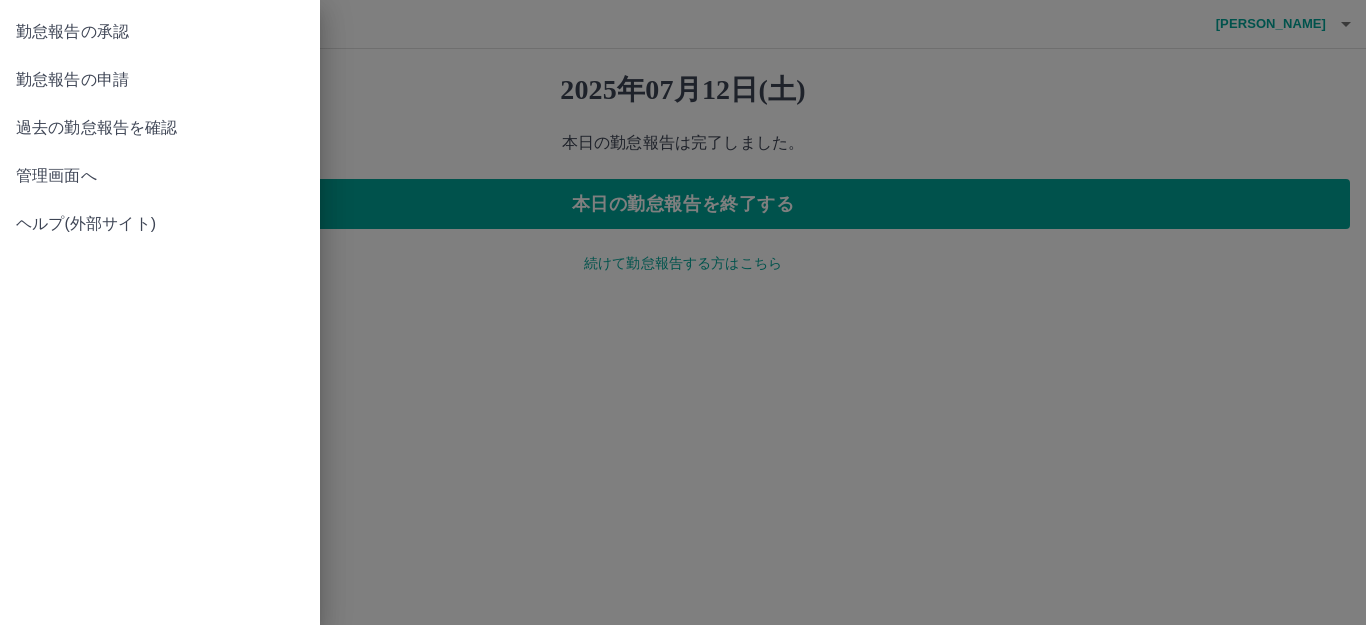 click on "勤怠報告の申請" at bounding box center (160, 80) 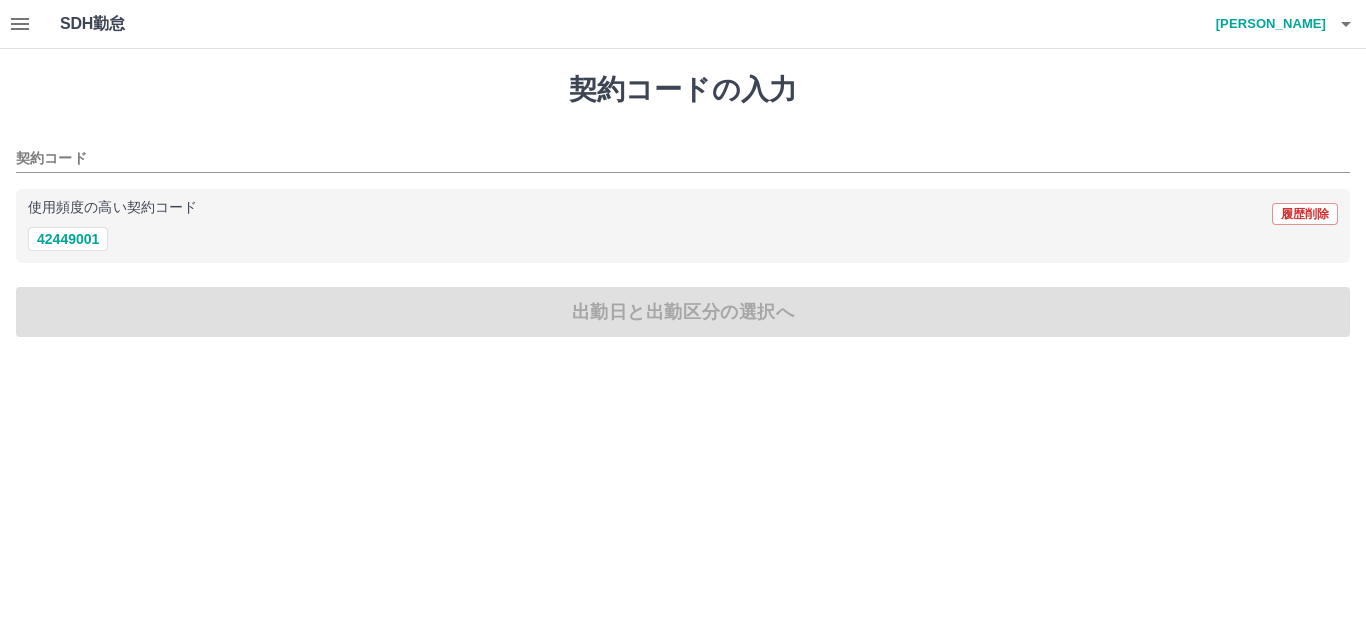 click on "SDH勤怠 [PERSON_NAME]" at bounding box center (683, 24) 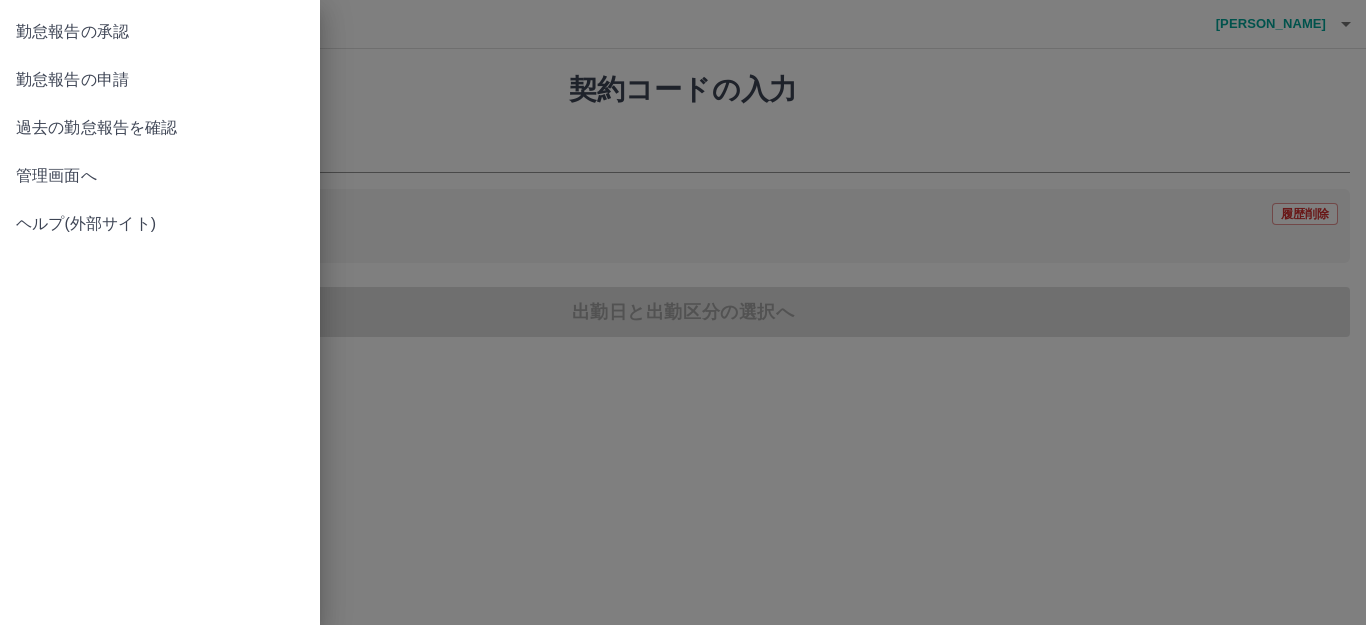 click on "過去の勤怠報告を確認" at bounding box center [160, 128] 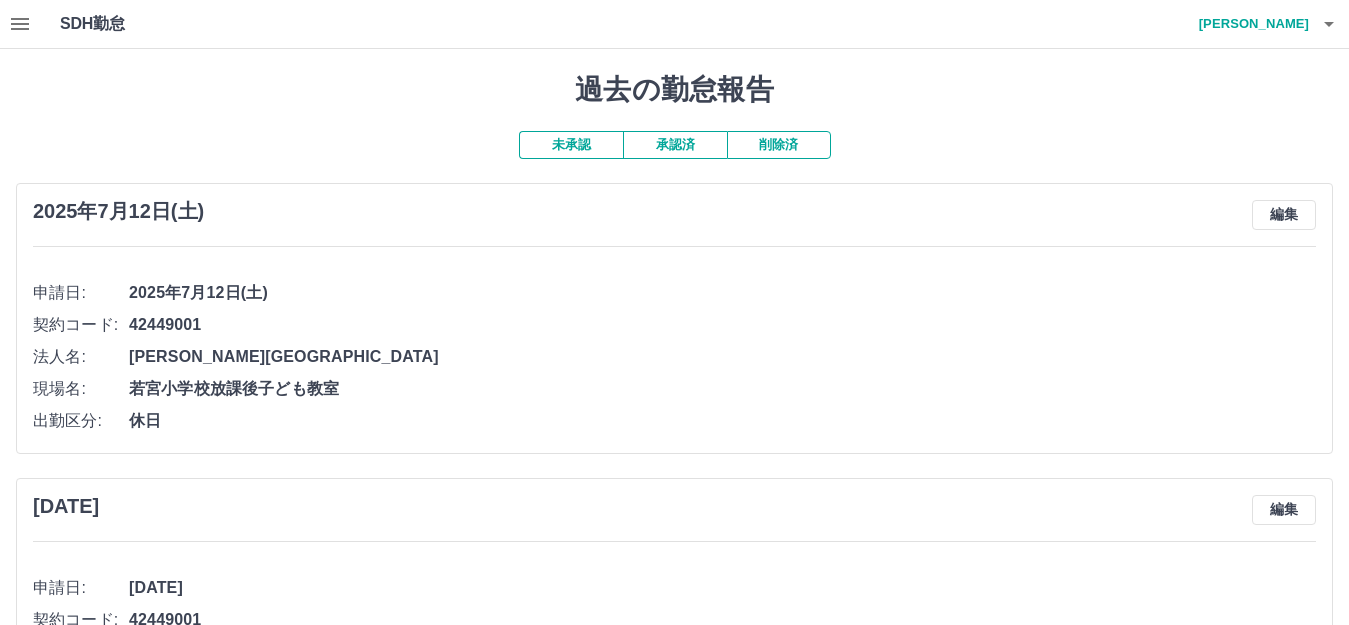 click on "承認済" at bounding box center [675, 145] 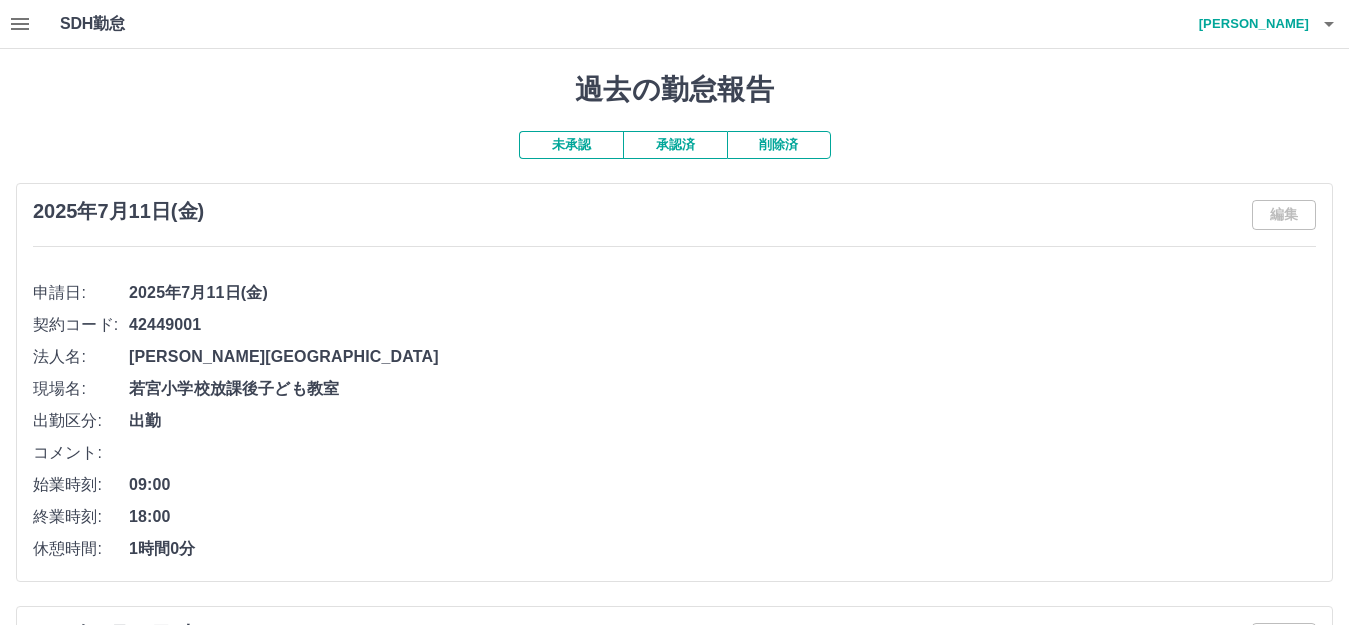 click on "未承認" at bounding box center (571, 145) 